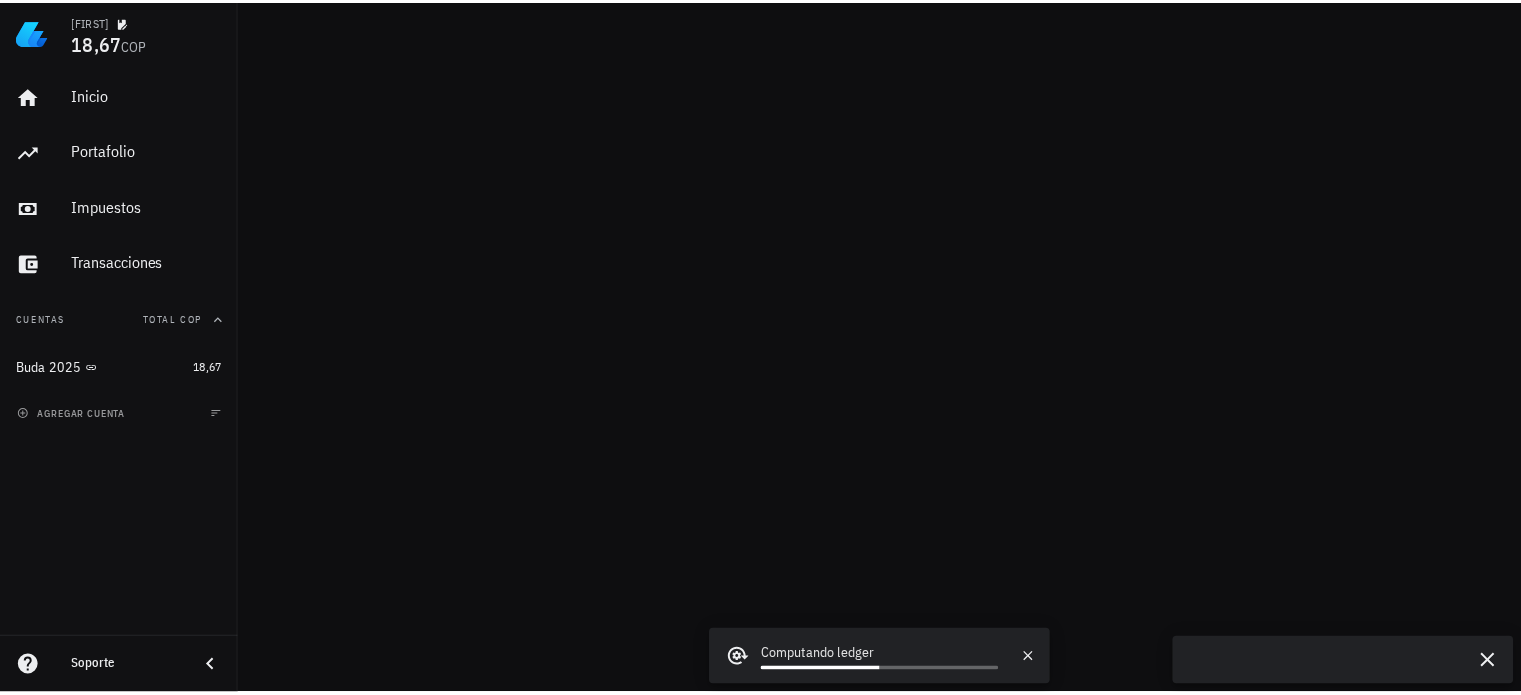 scroll, scrollTop: 0, scrollLeft: 0, axis: both 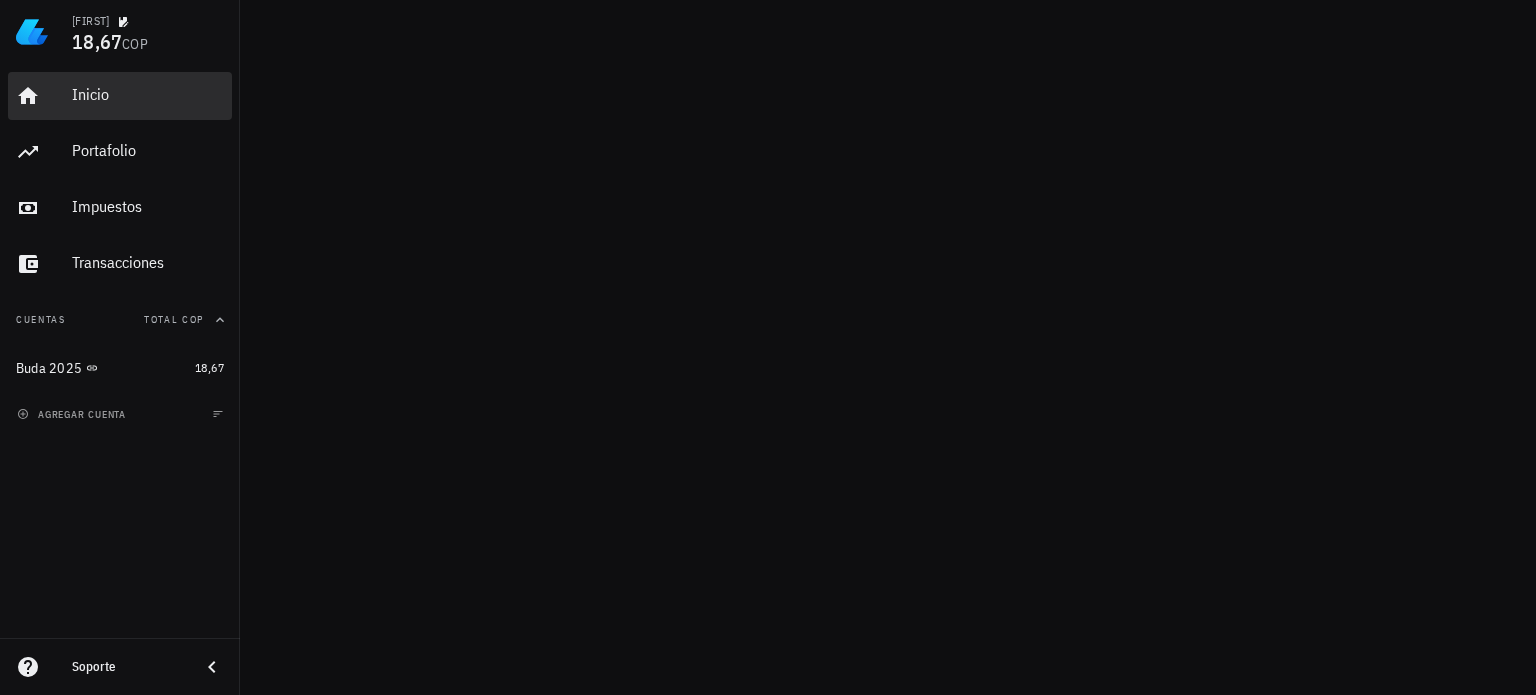 click on "Inicio" at bounding box center (148, 95) 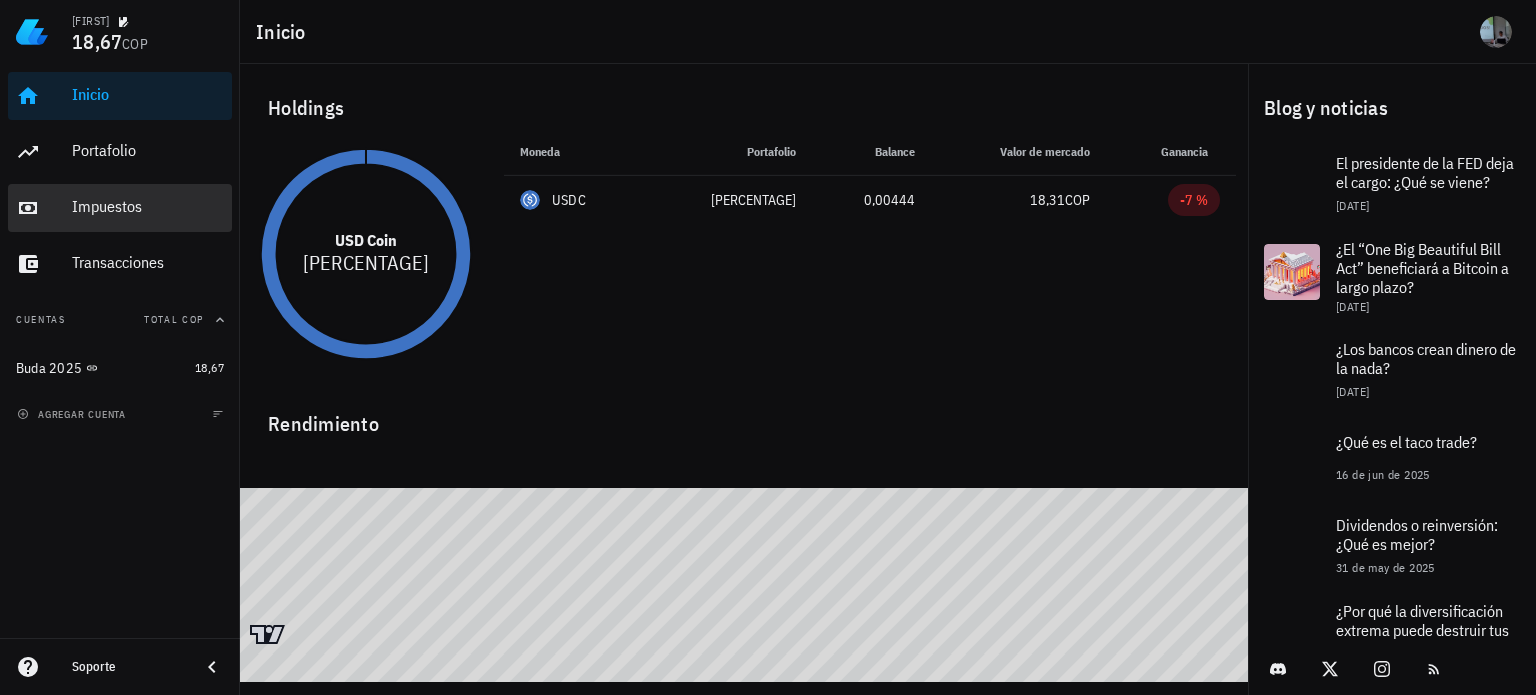 click on "Impuestos" at bounding box center (148, 207) 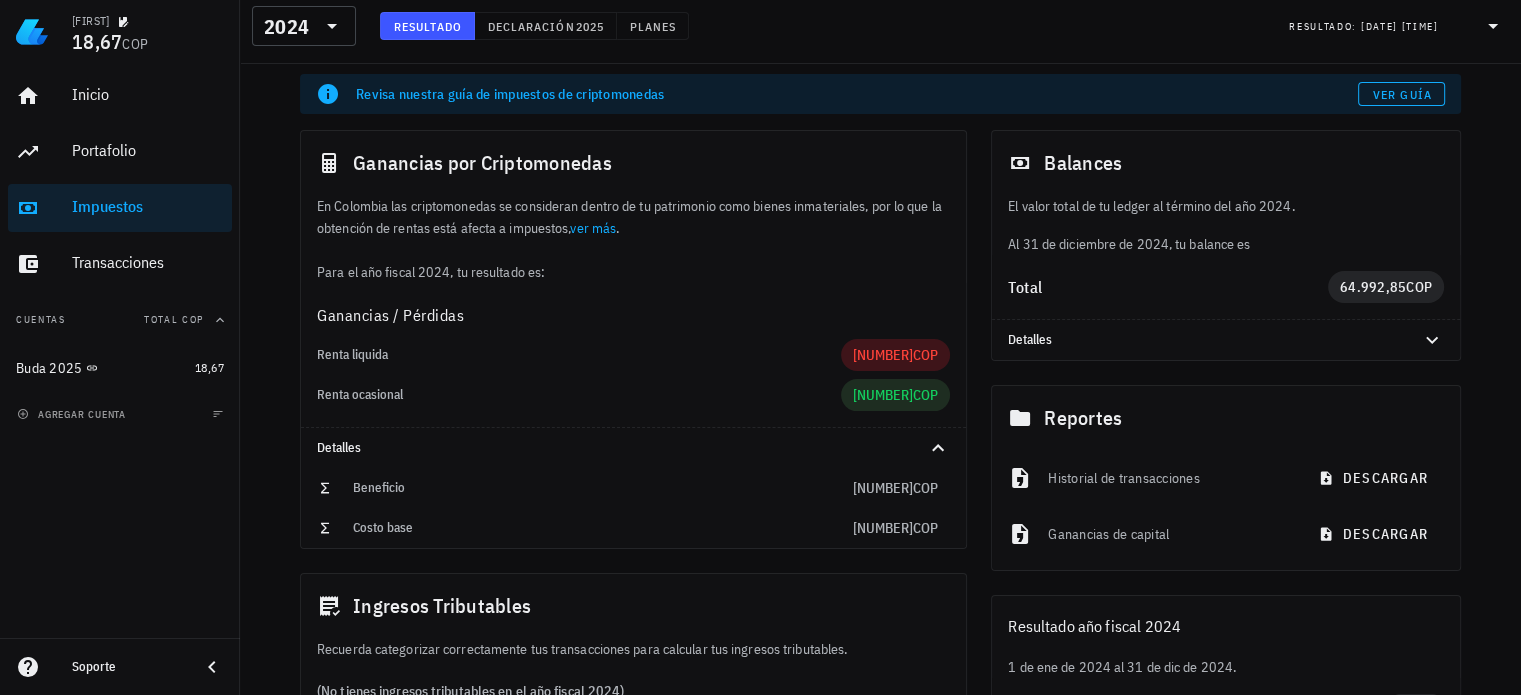 scroll, scrollTop: 100, scrollLeft: 0, axis: vertical 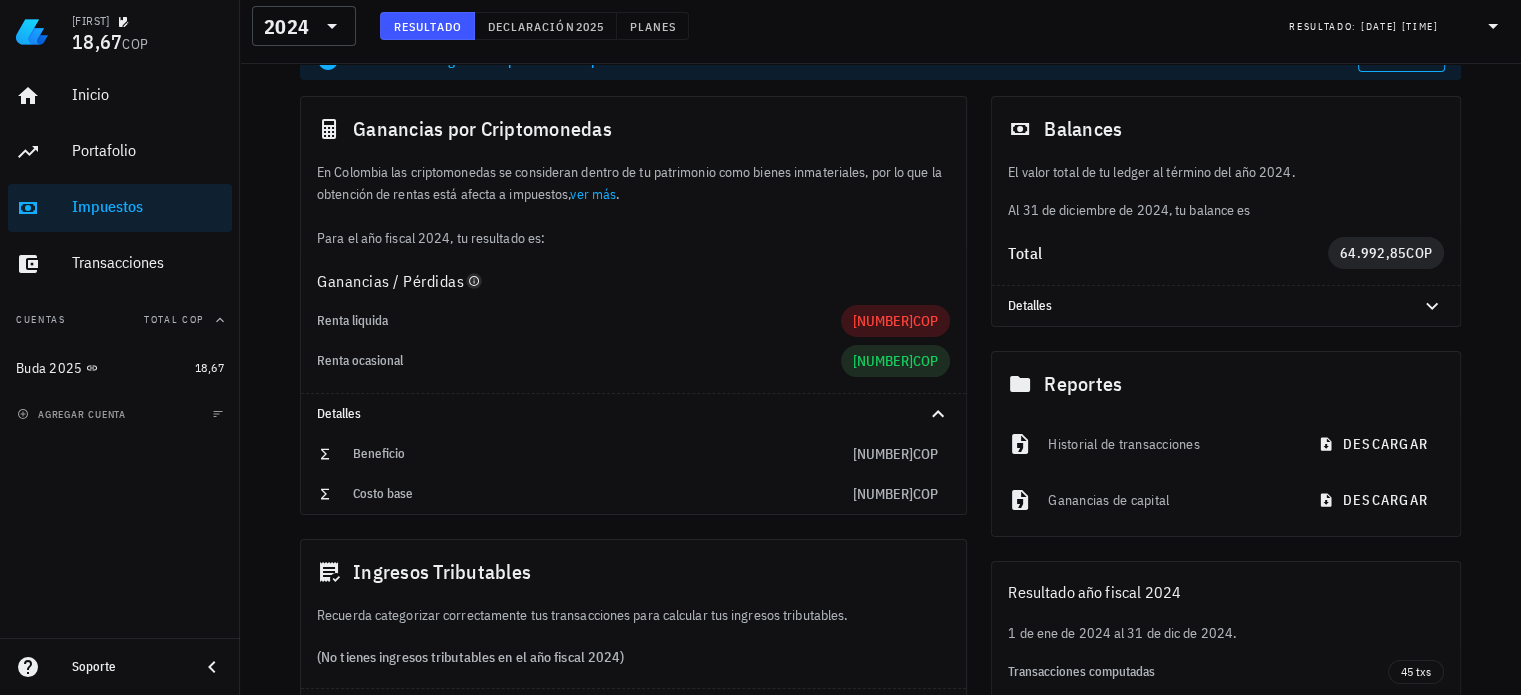click 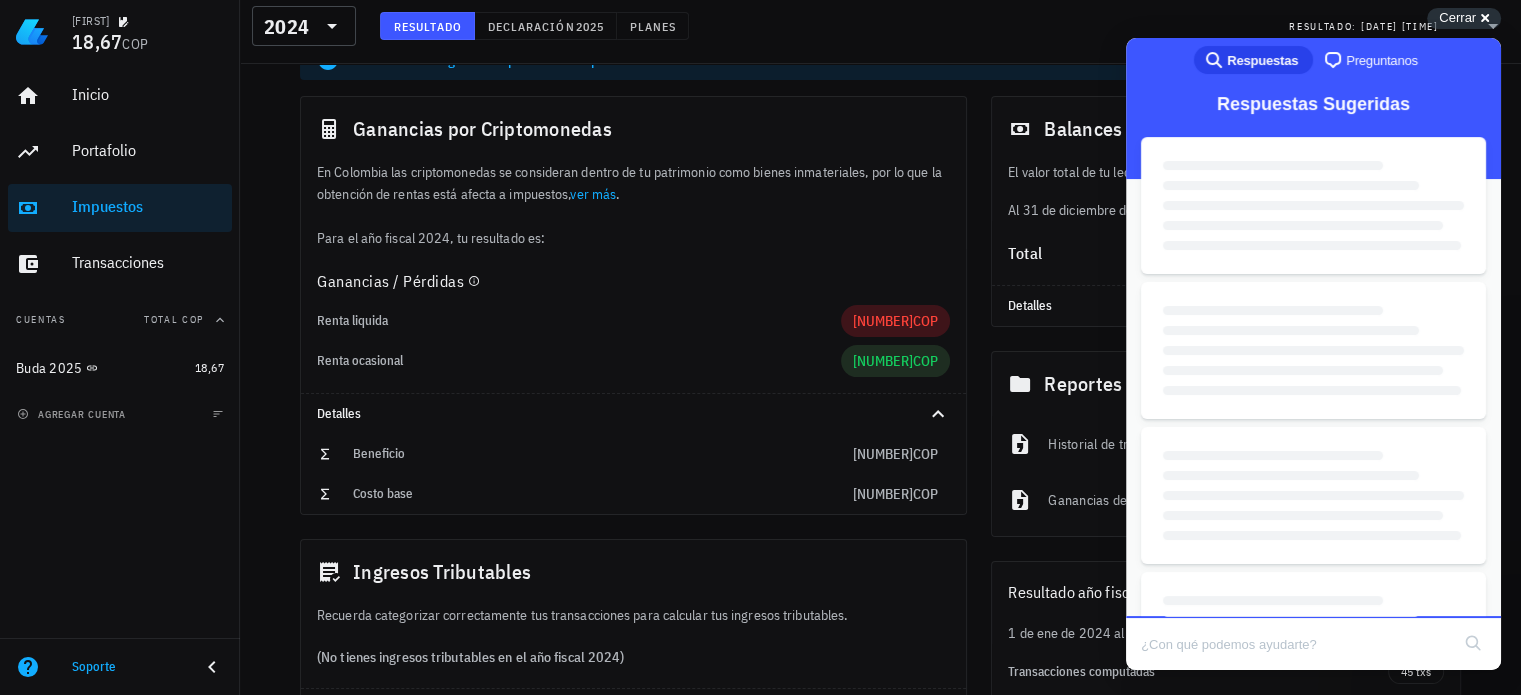 scroll, scrollTop: 0, scrollLeft: 0, axis: both 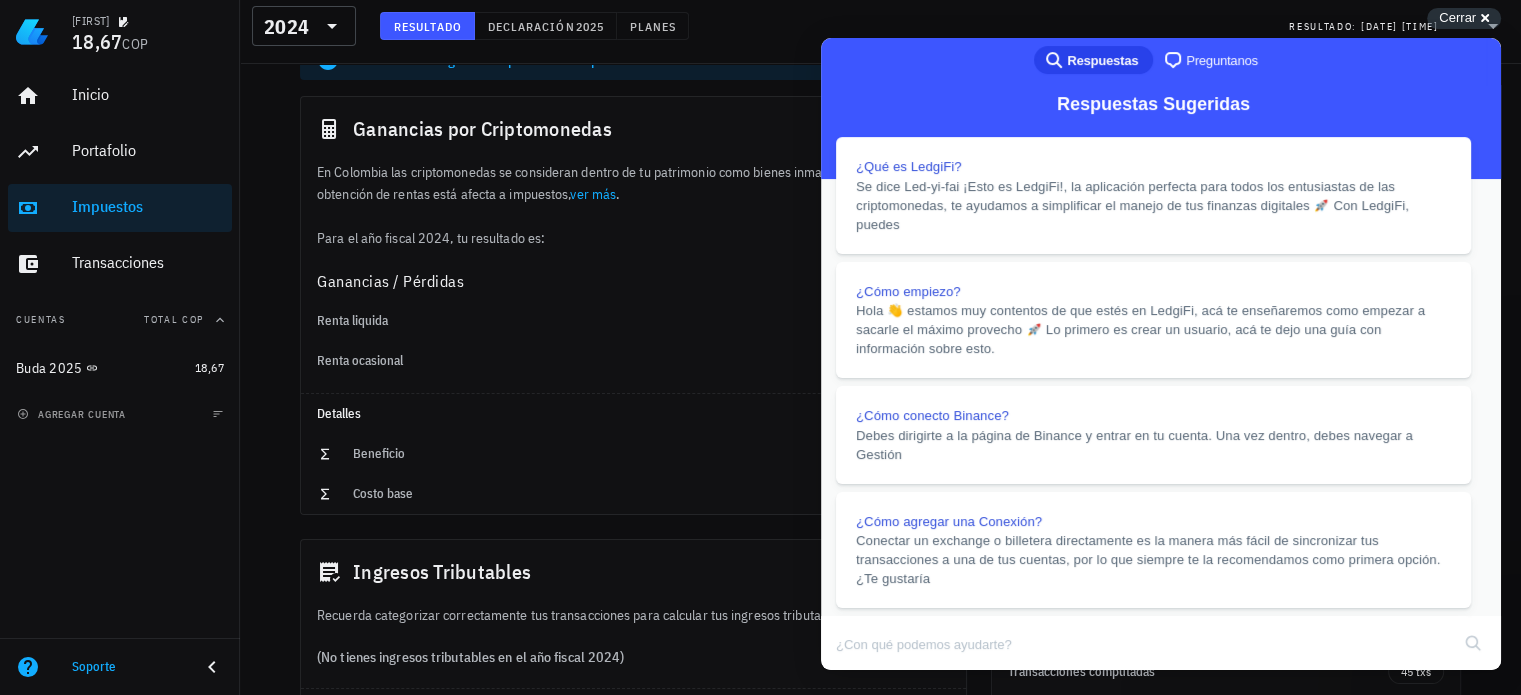click on "Close" at bounding box center (840, 684) 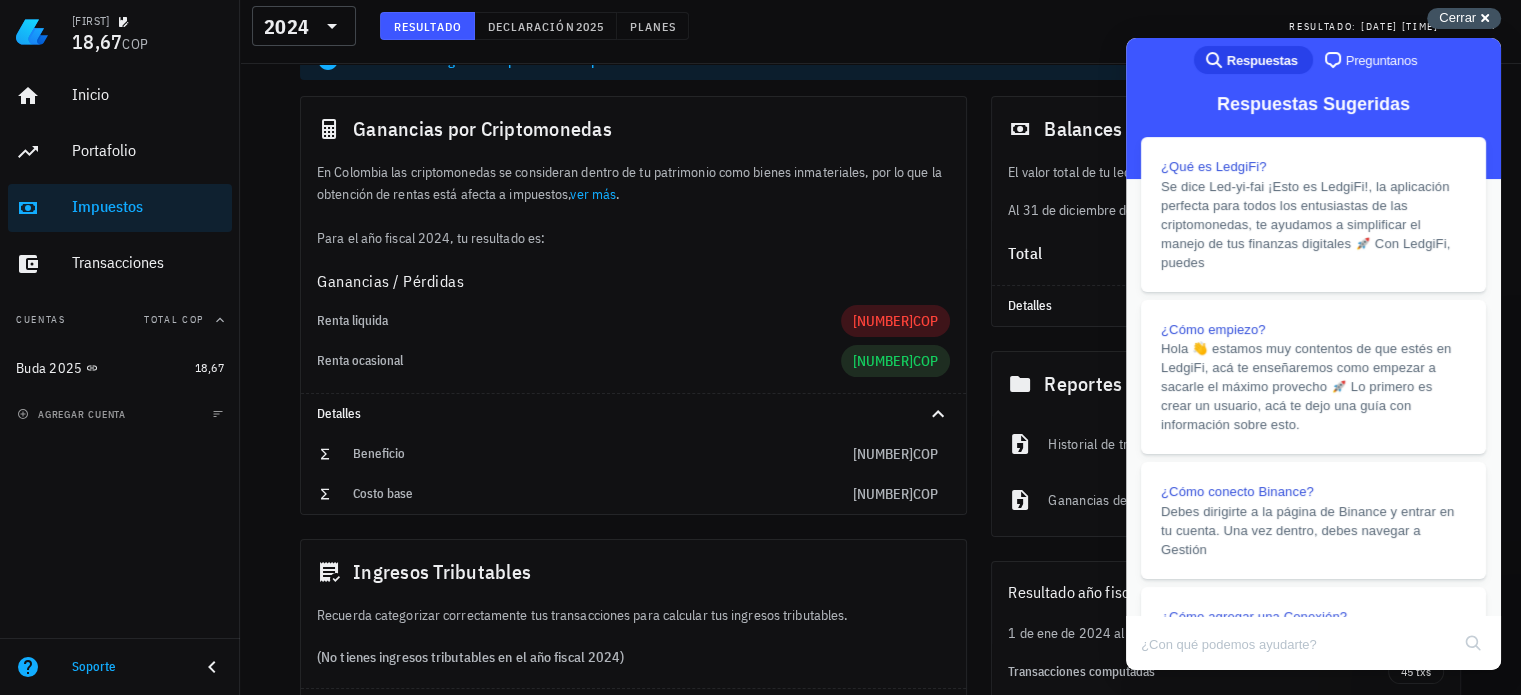 click on "Cerrar cross-small" at bounding box center [1464, 18] 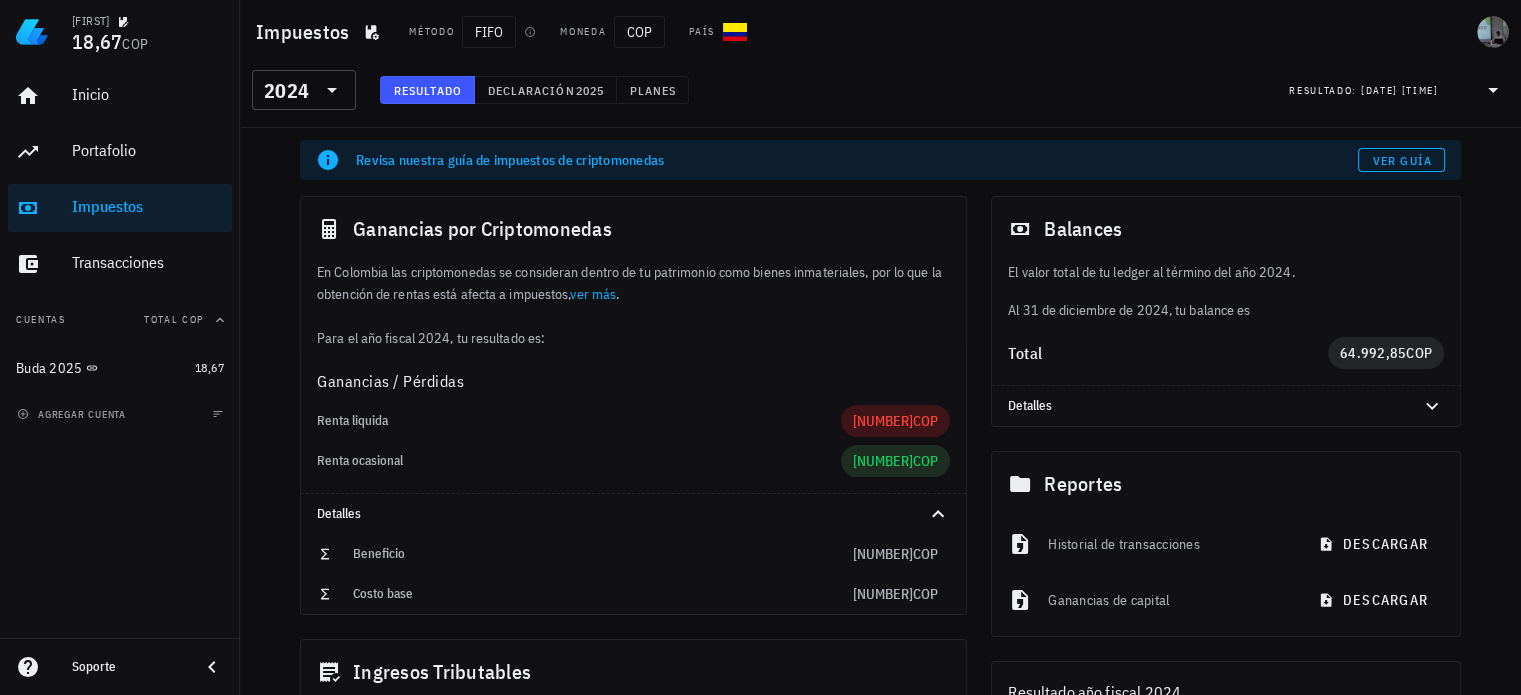 scroll, scrollTop: 0, scrollLeft: 0, axis: both 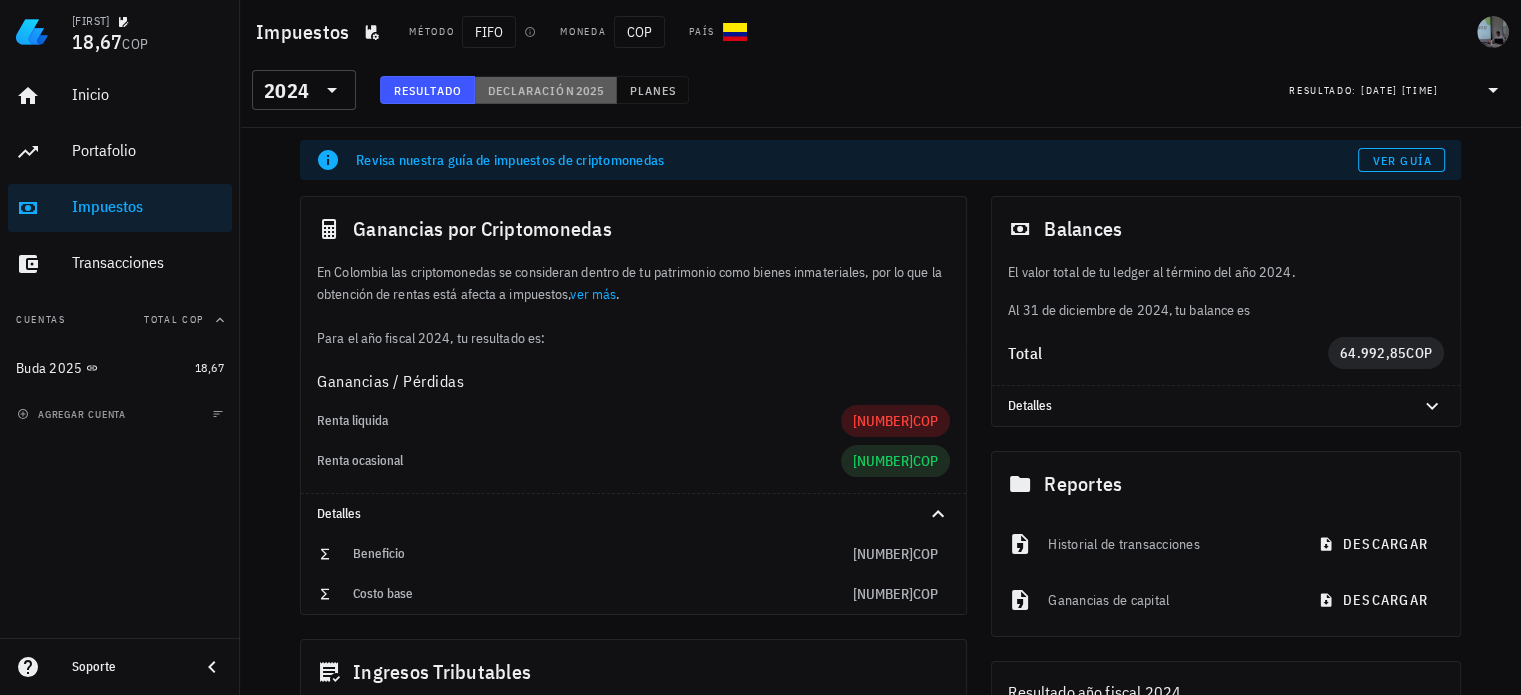 click on "Declaración" at bounding box center [531, 90] 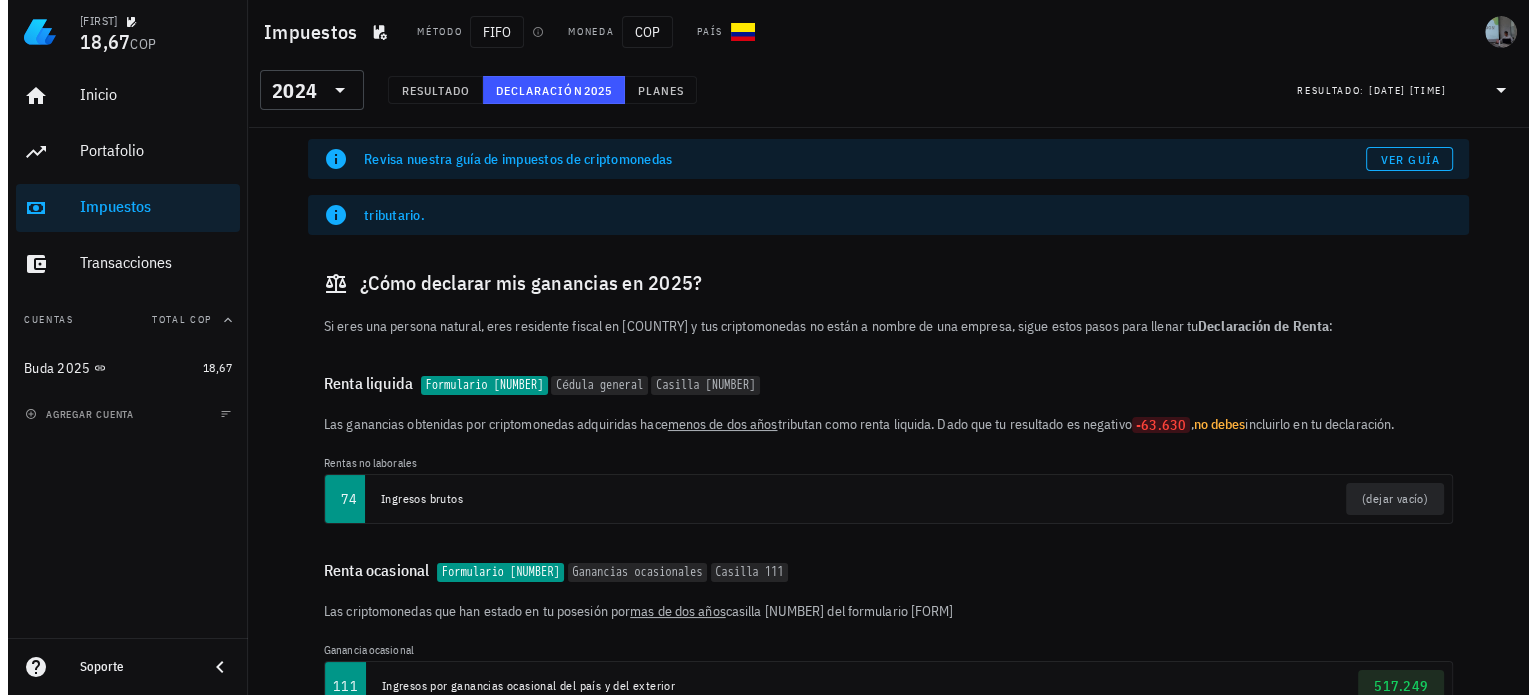 scroll, scrollTop: 0, scrollLeft: 0, axis: both 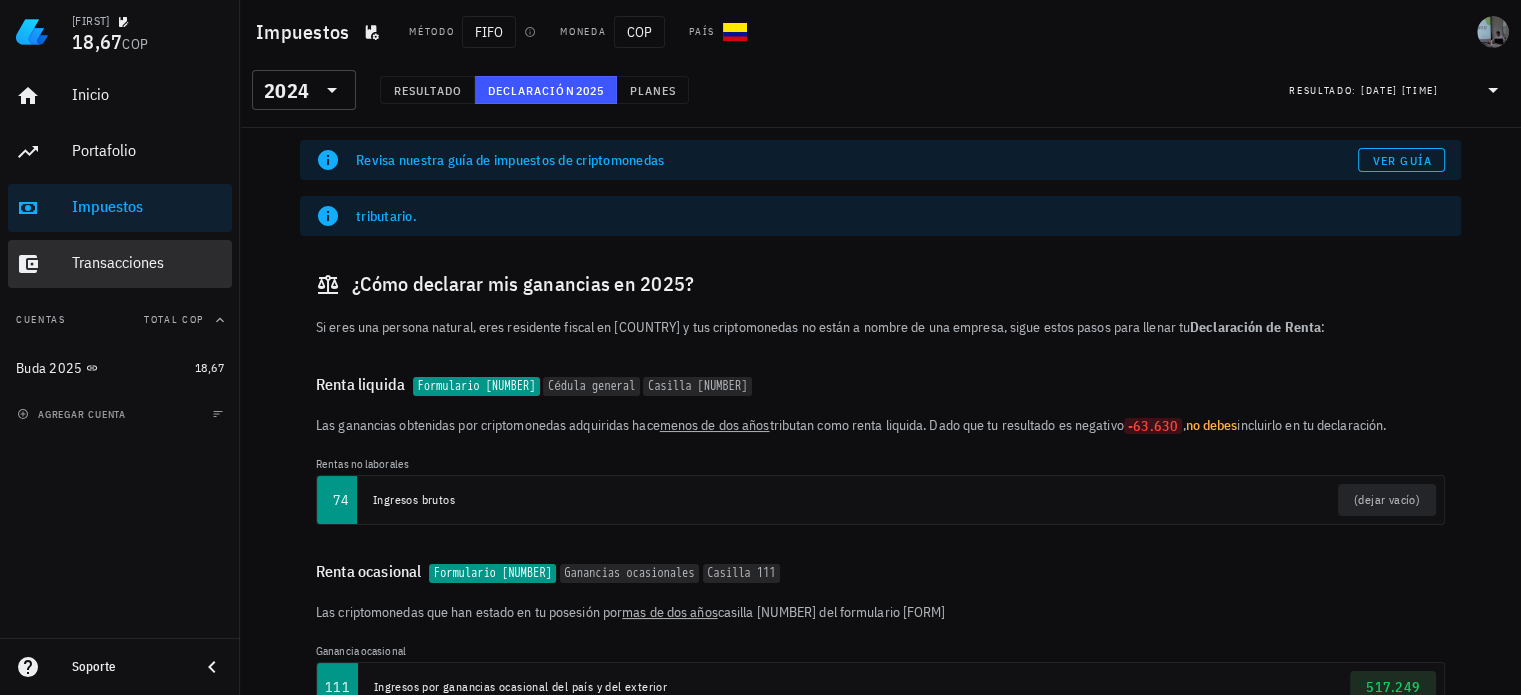 click on "Transacciones" at bounding box center (148, 262) 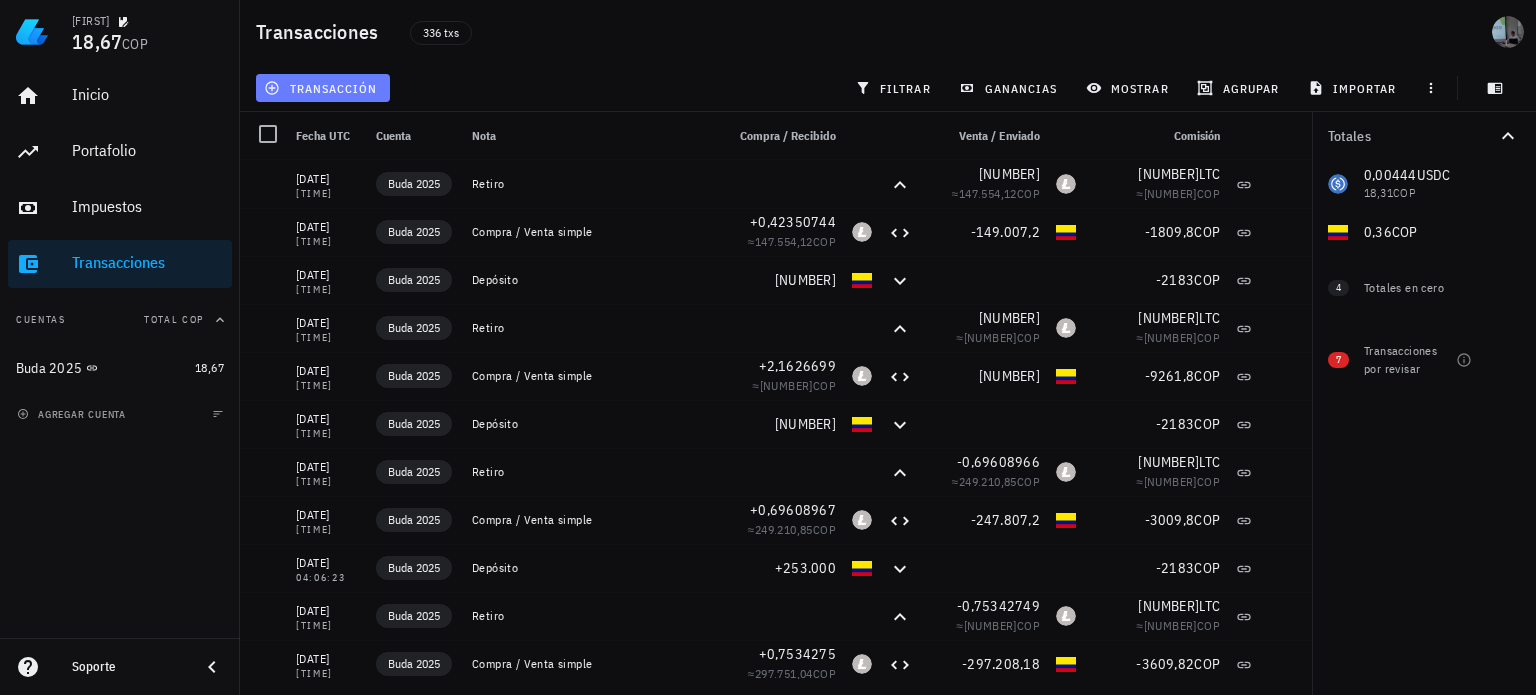 click on "transacción" at bounding box center (323, 88) 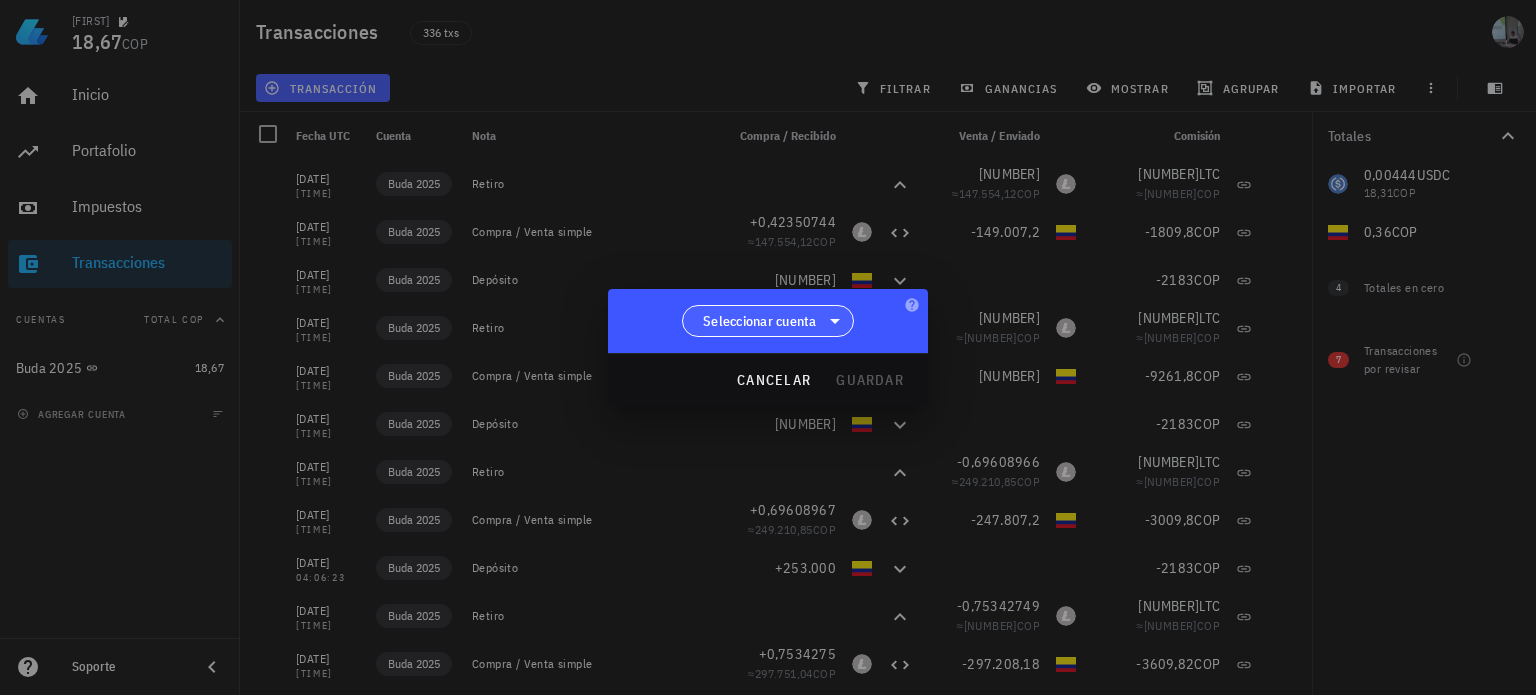 click on "Seleccionar cuenta" at bounding box center (760, 321) 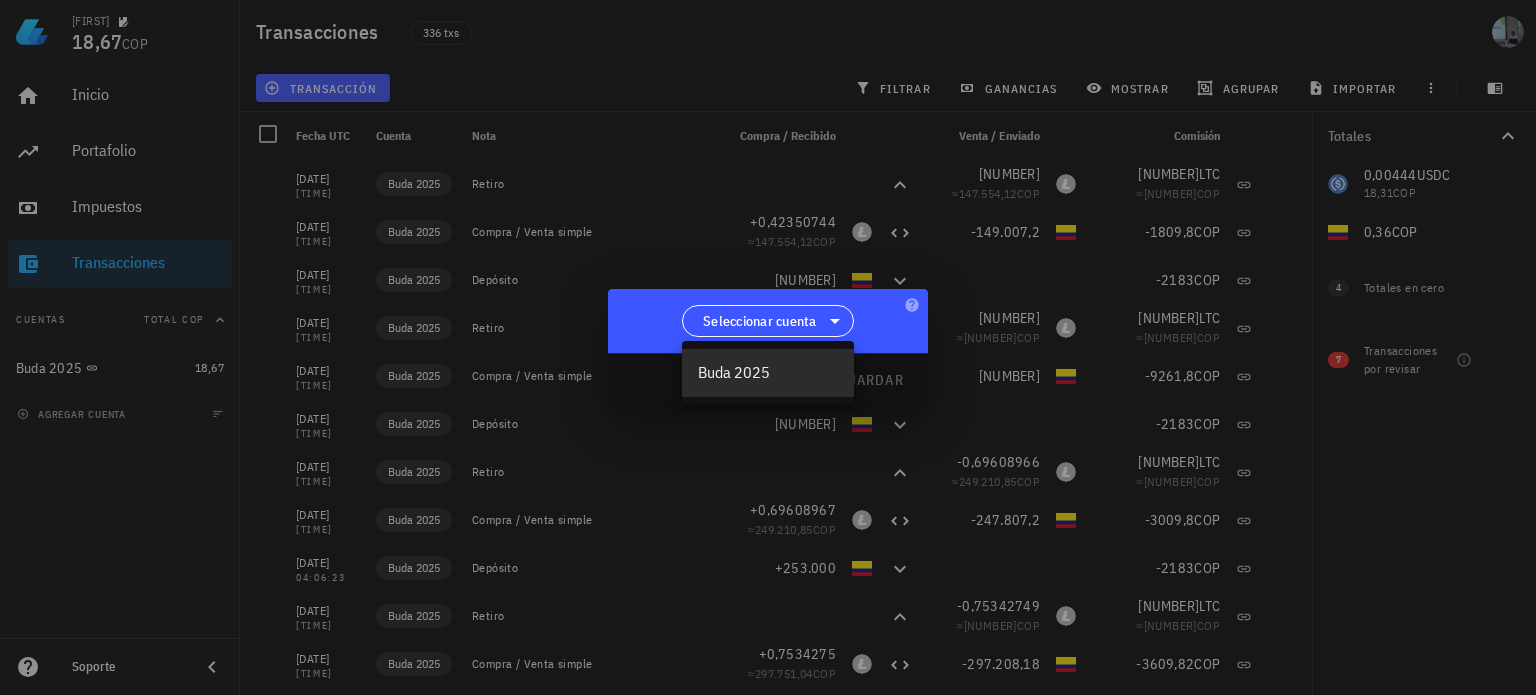 click on "Buda 2025" at bounding box center [768, 372] 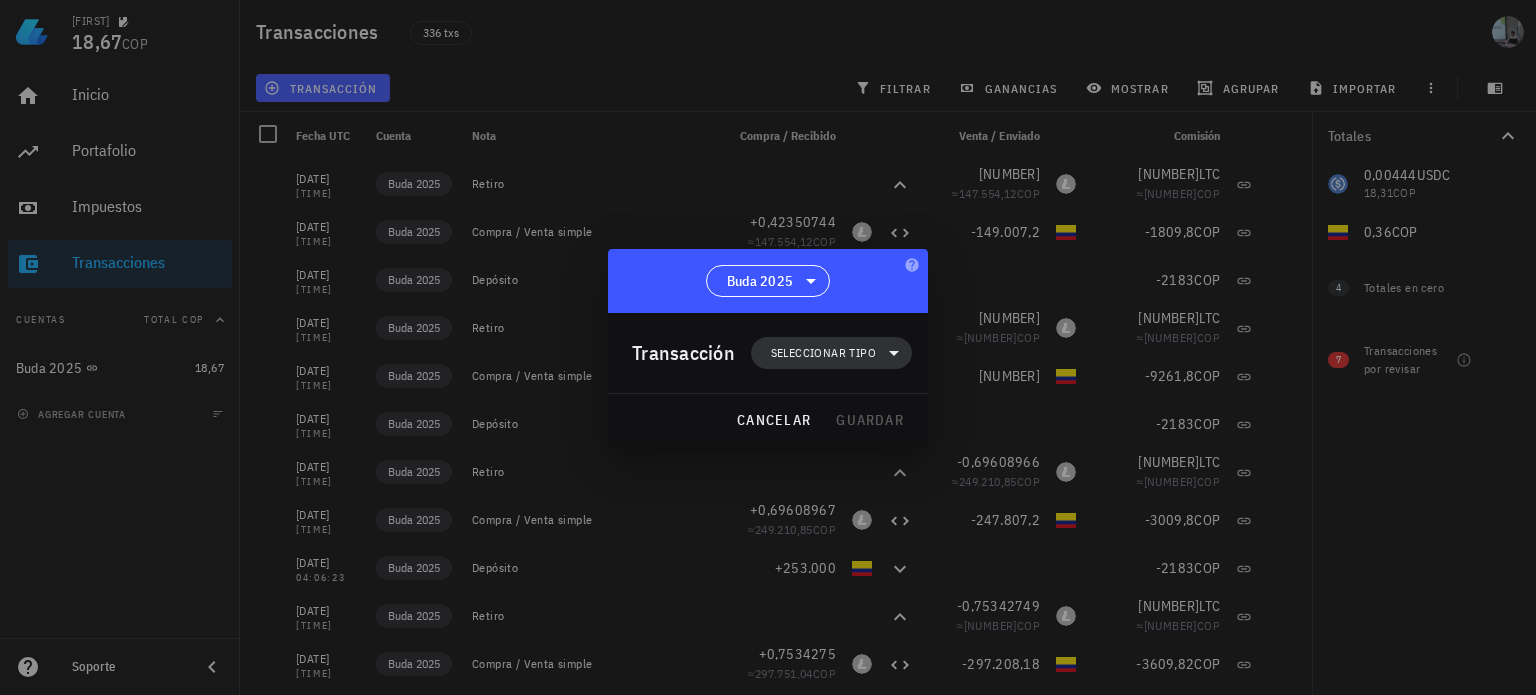 click on "Seleccionar tipo" at bounding box center (823, 353) 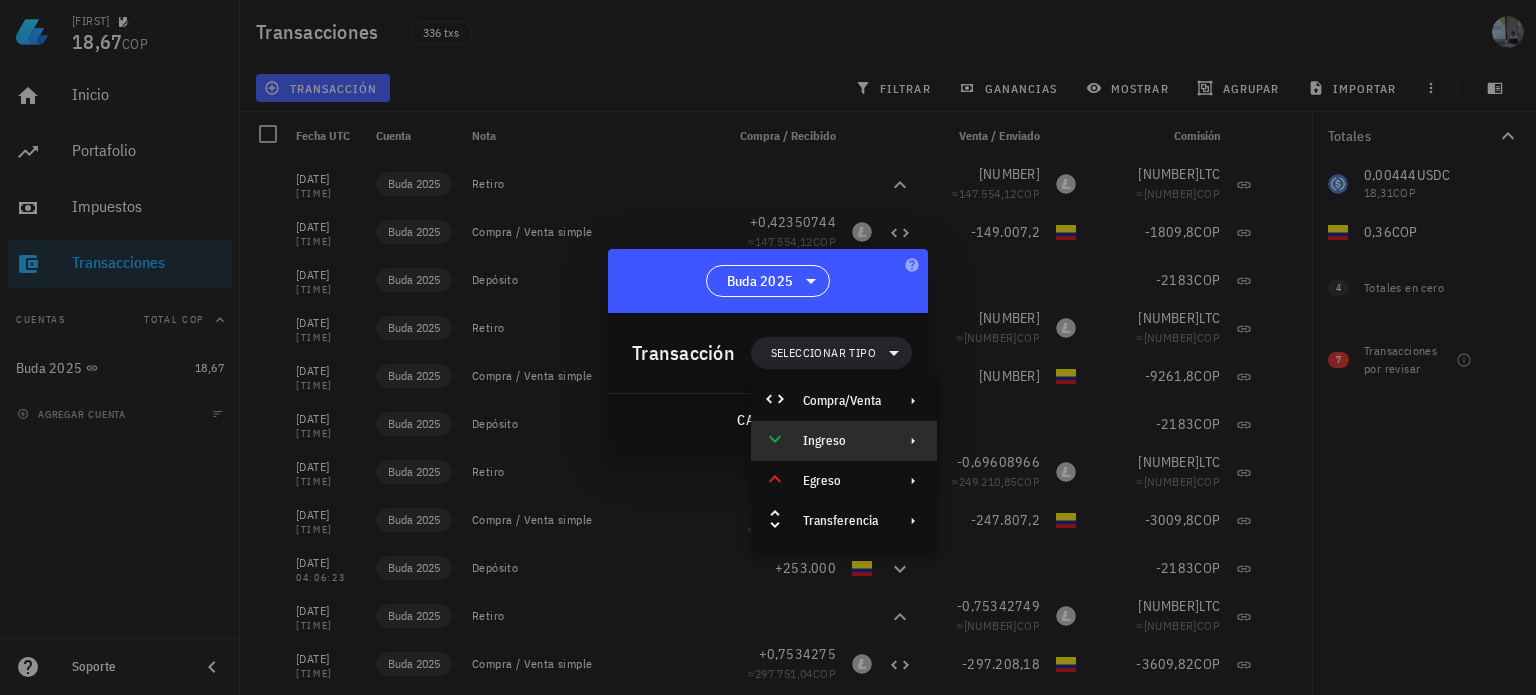click 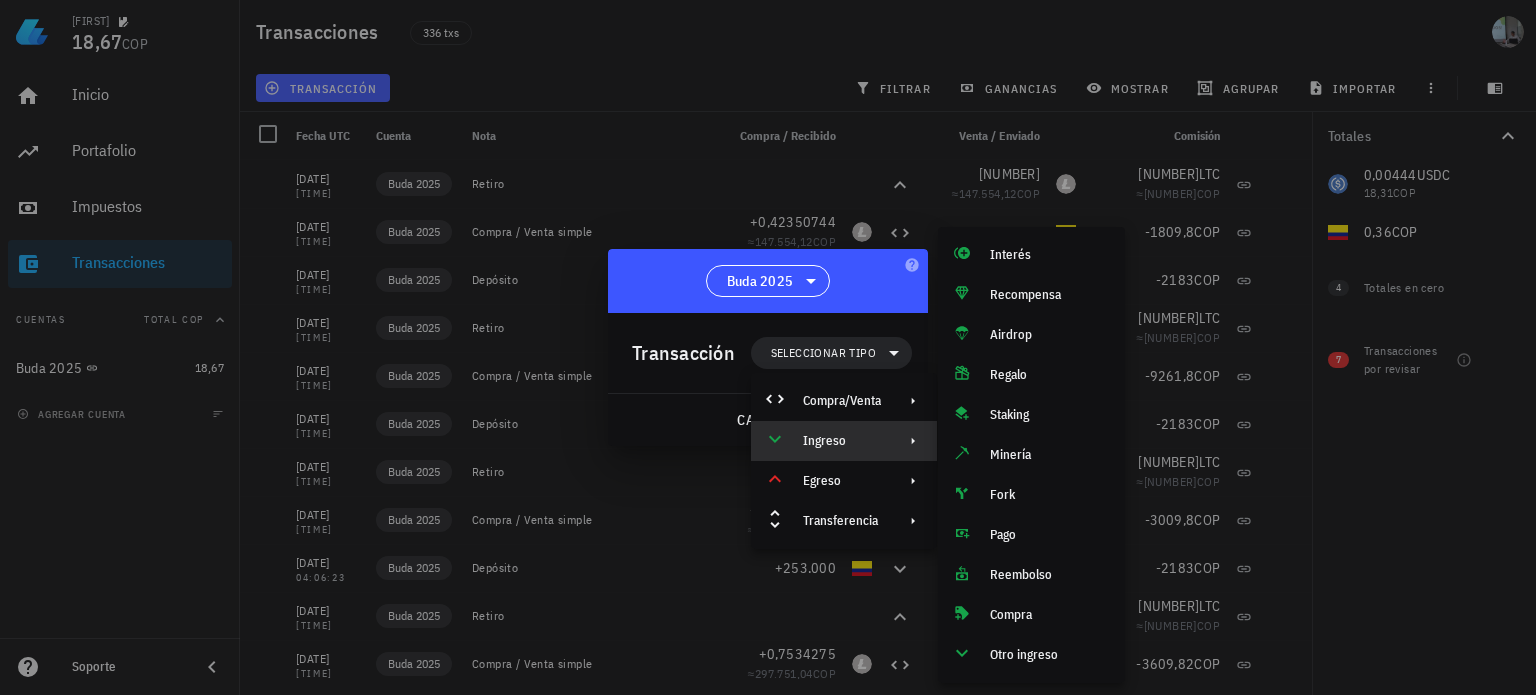 click at bounding box center [768, 347] 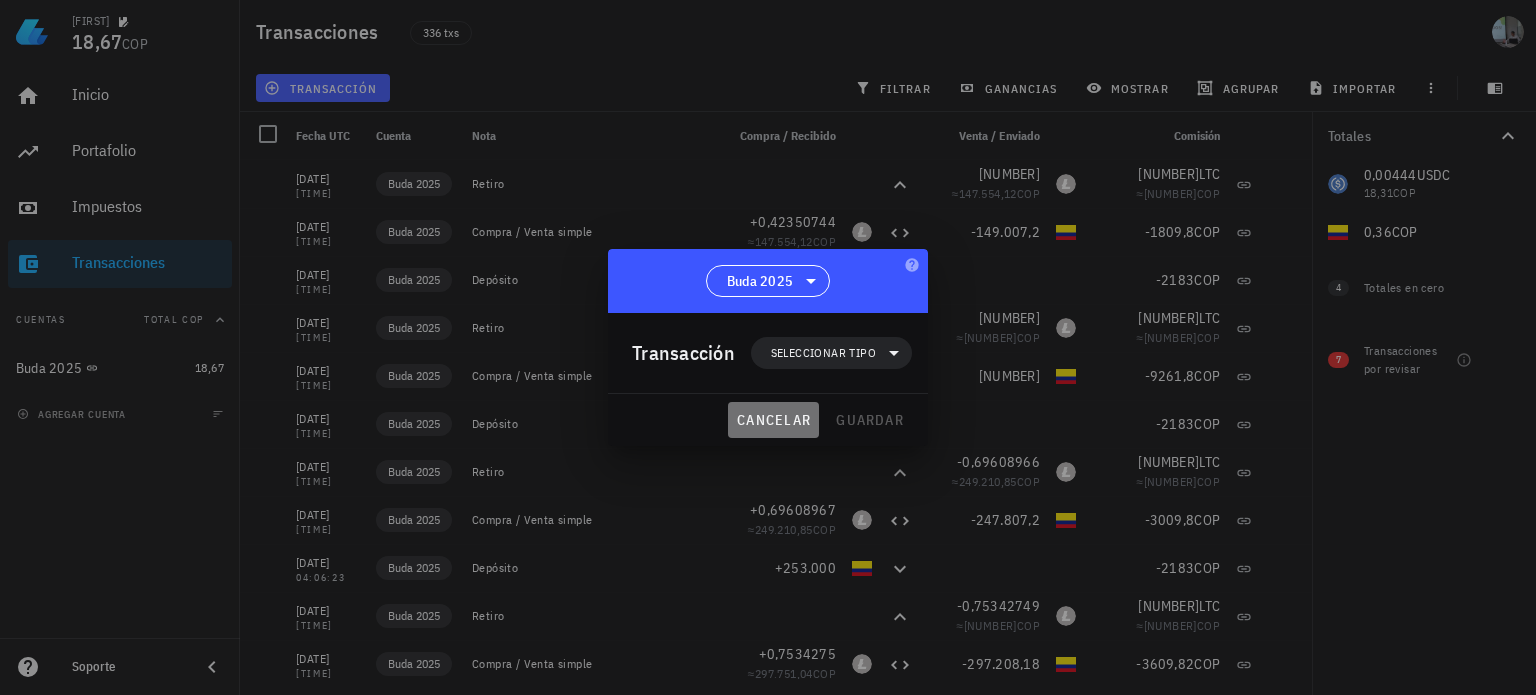 click on "cancelar" at bounding box center [773, 420] 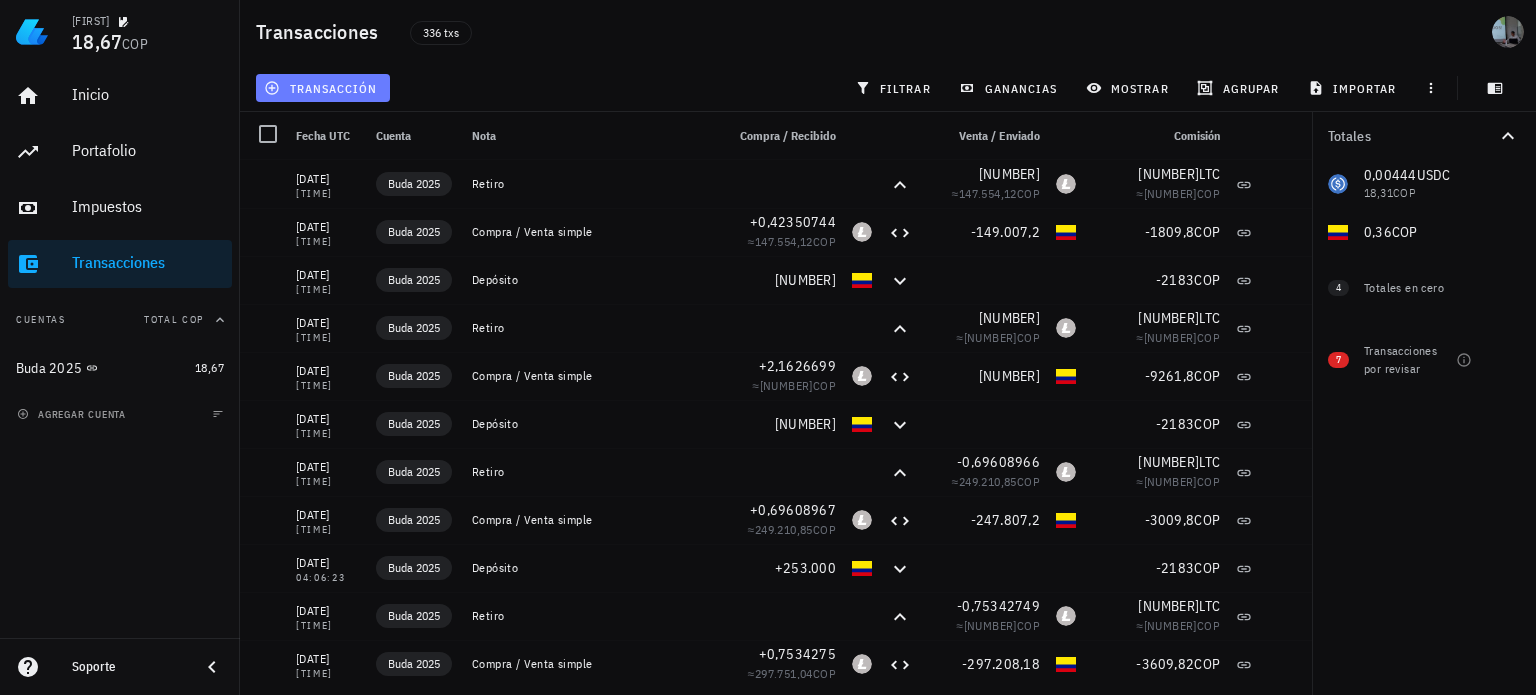 click on "transacción" at bounding box center (323, 88) 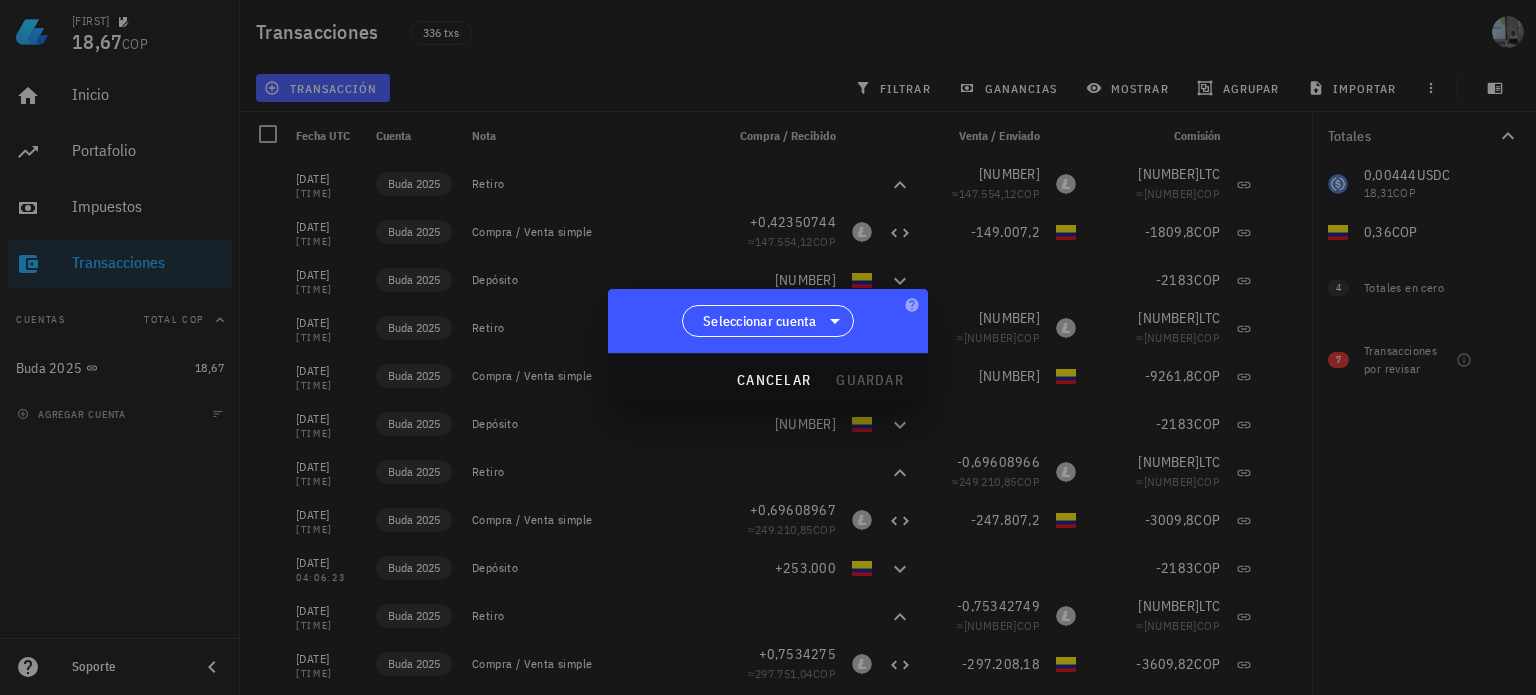 click on "Seleccionar cuenta" at bounding box center [768, 321] 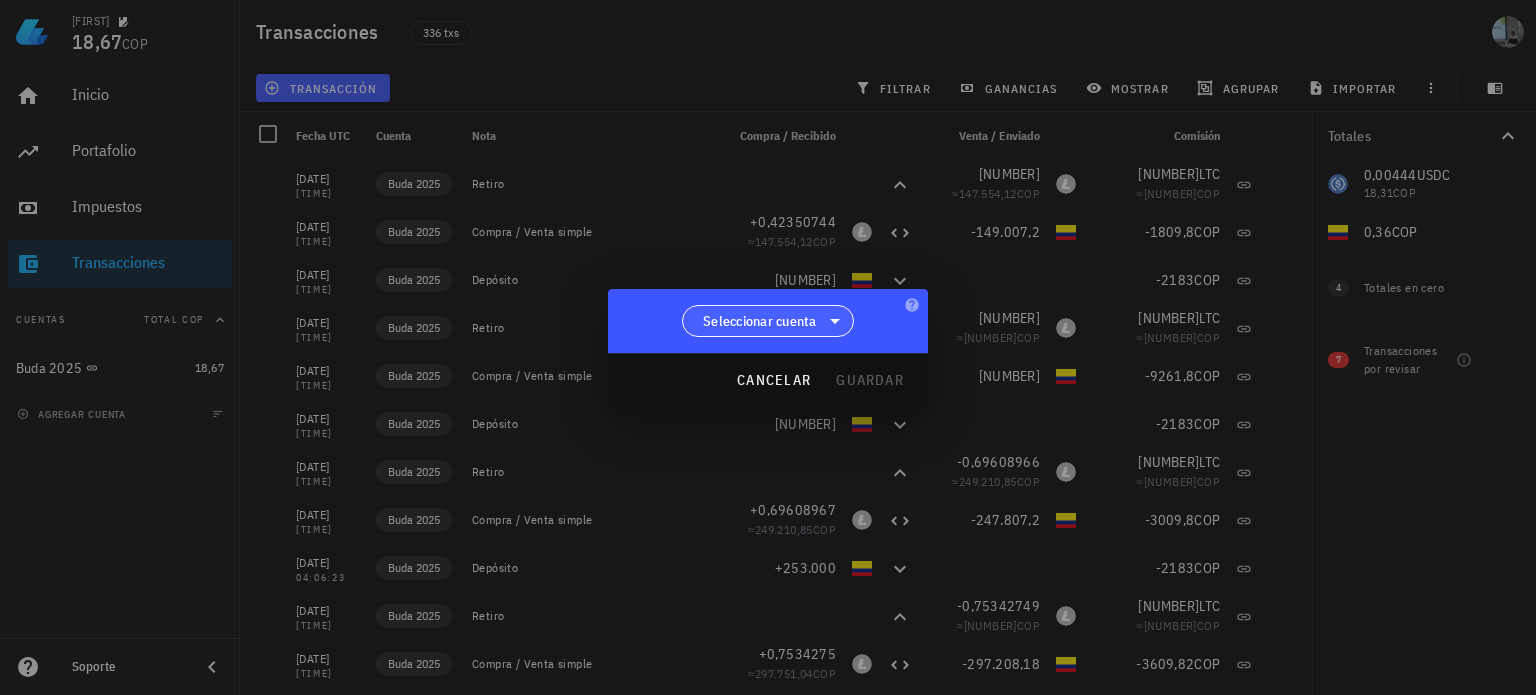 click on "Seleccionar cuenta" at bounding box center [760, 321] 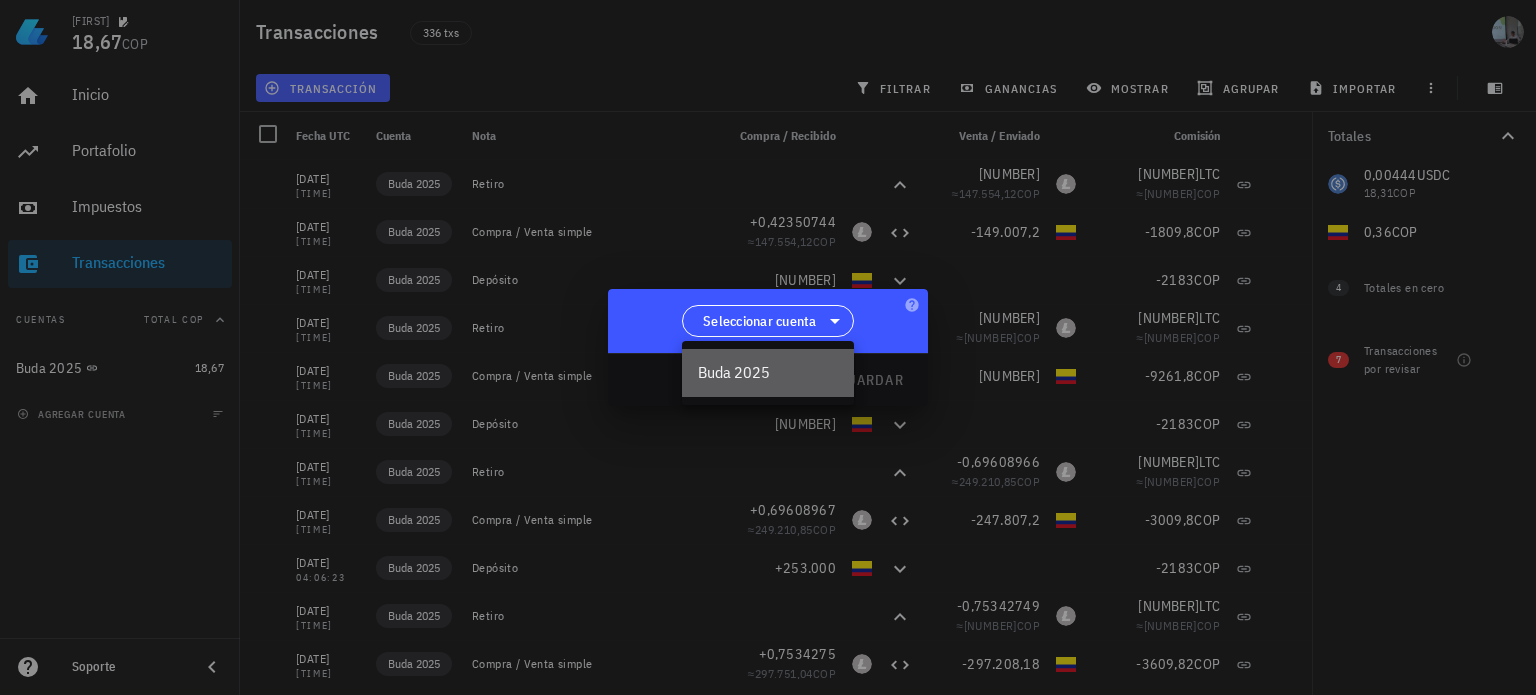 click on "Buda 2025" at bounding box center (768, 372) 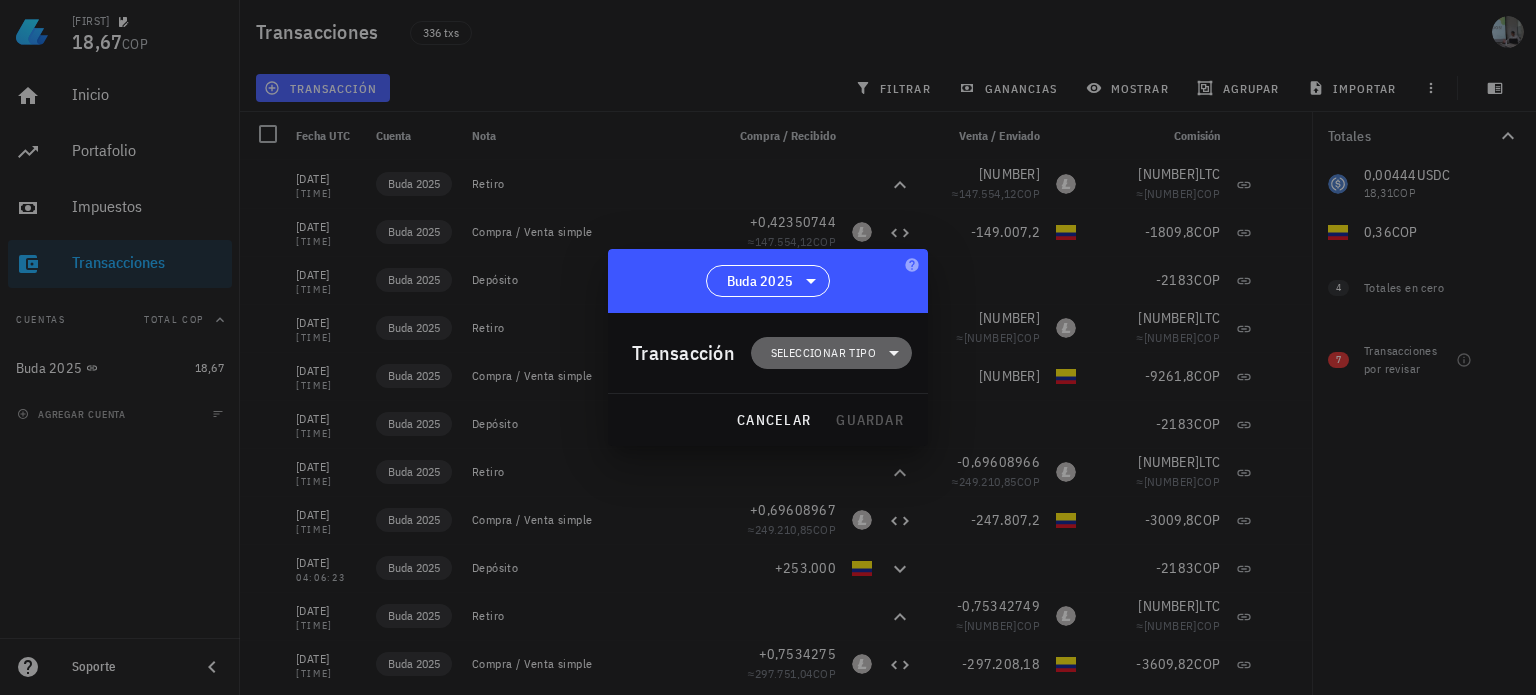 click on "Seleccionar tipo" at bounding box center (823, 353) 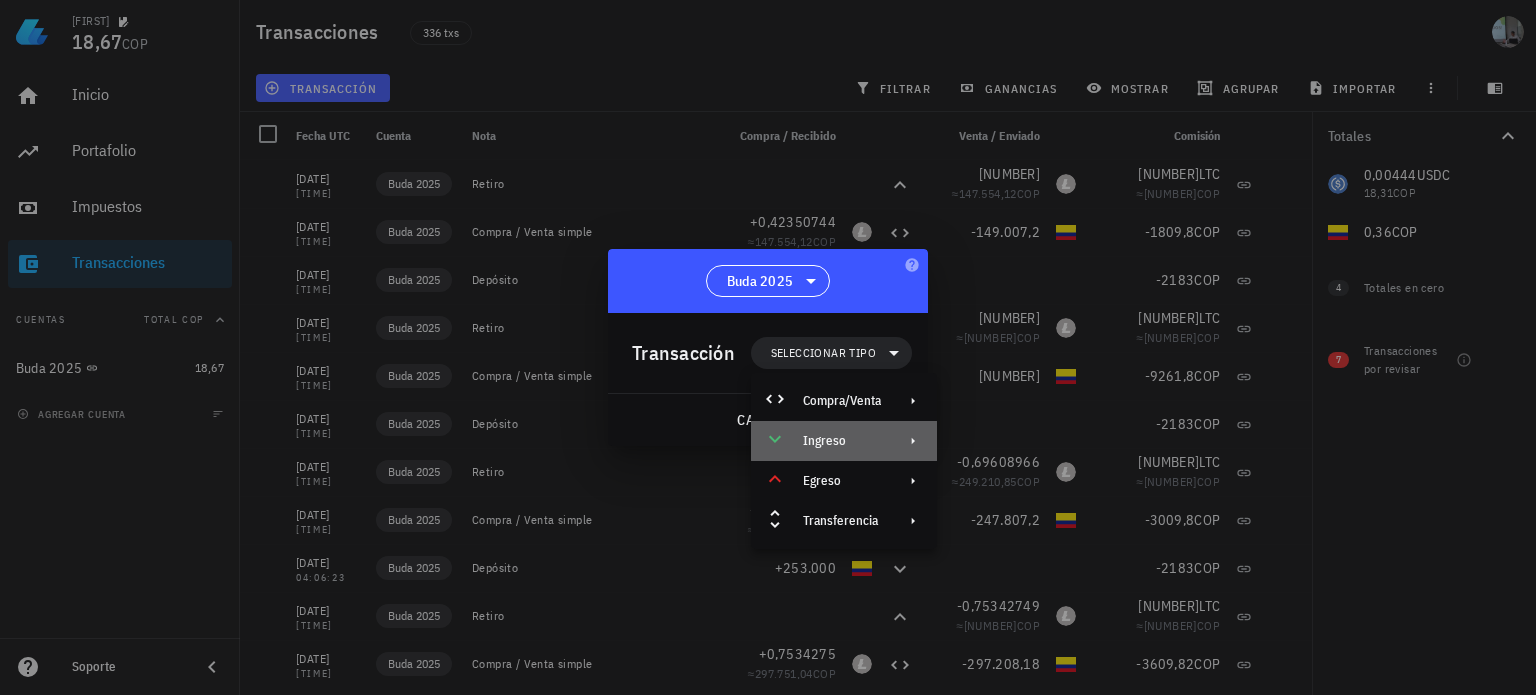 click 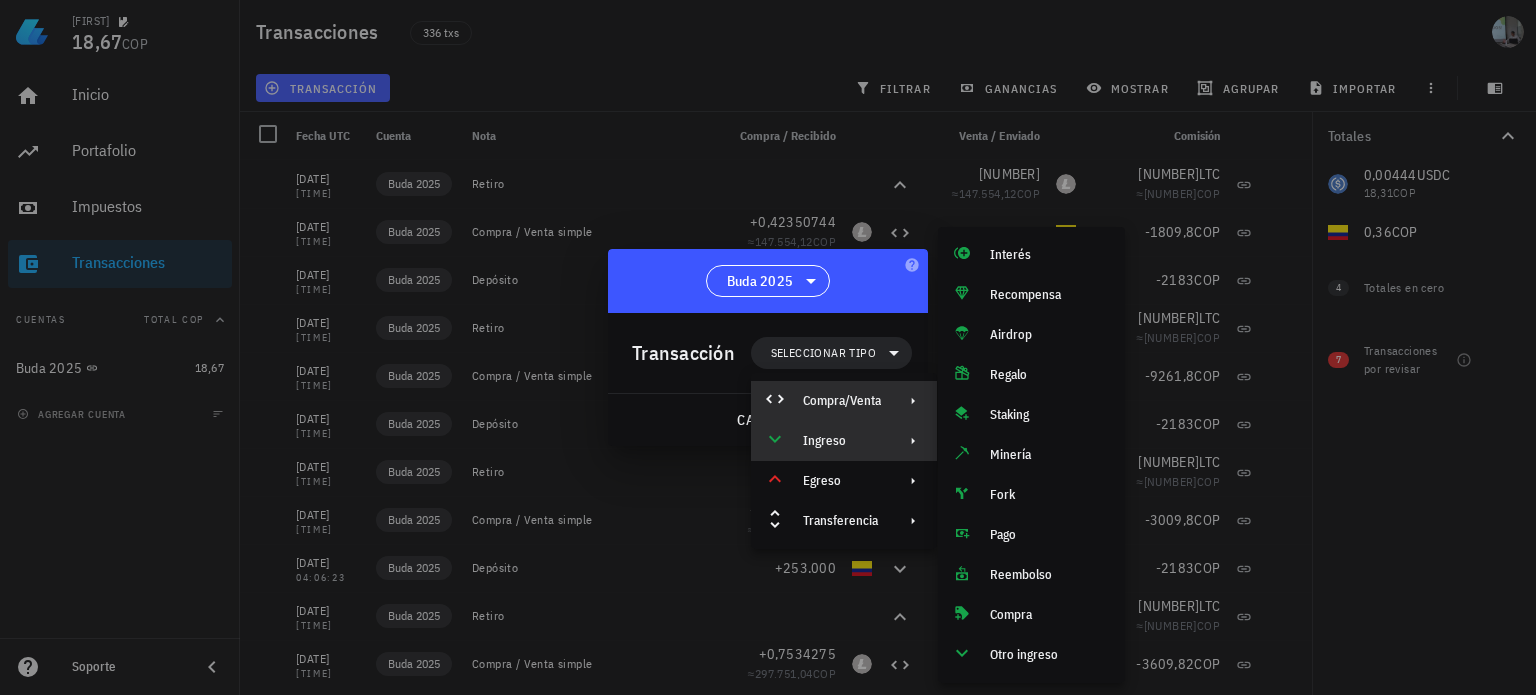 click 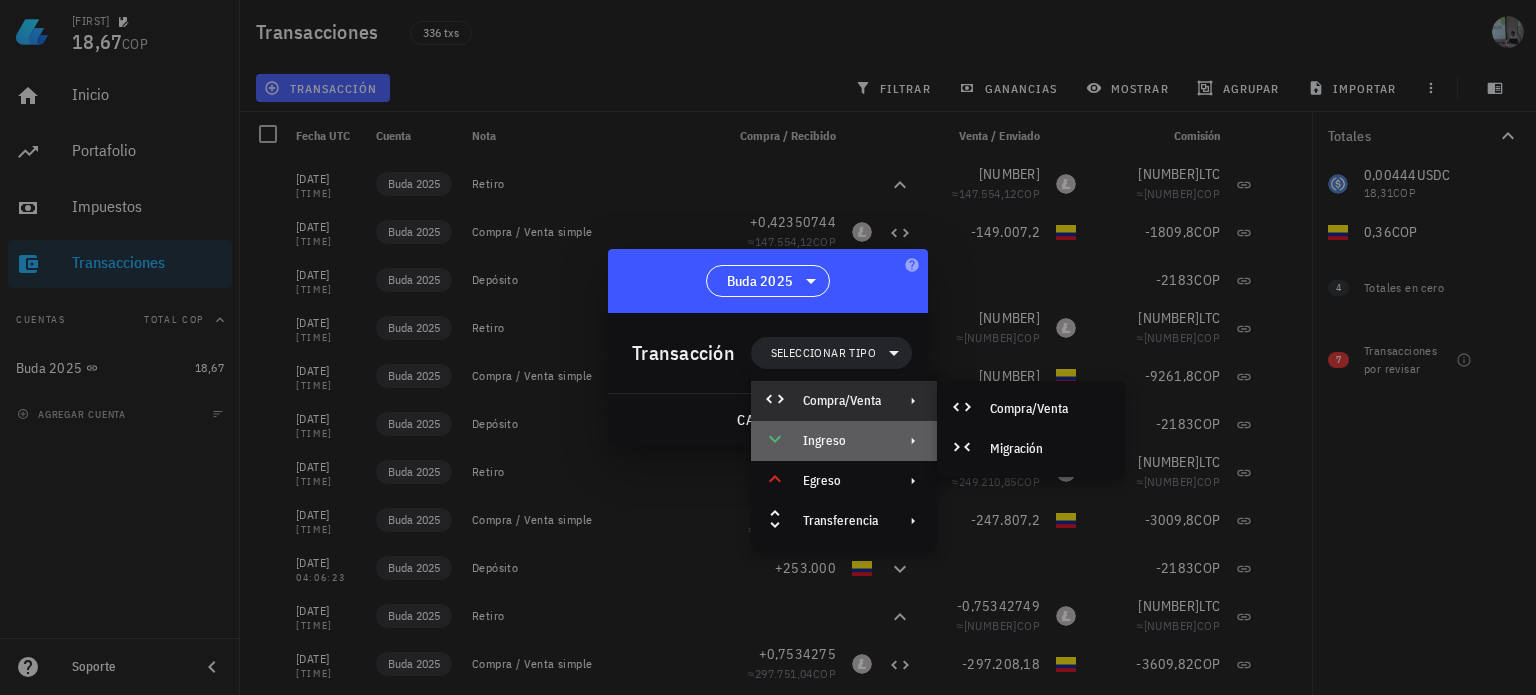 click 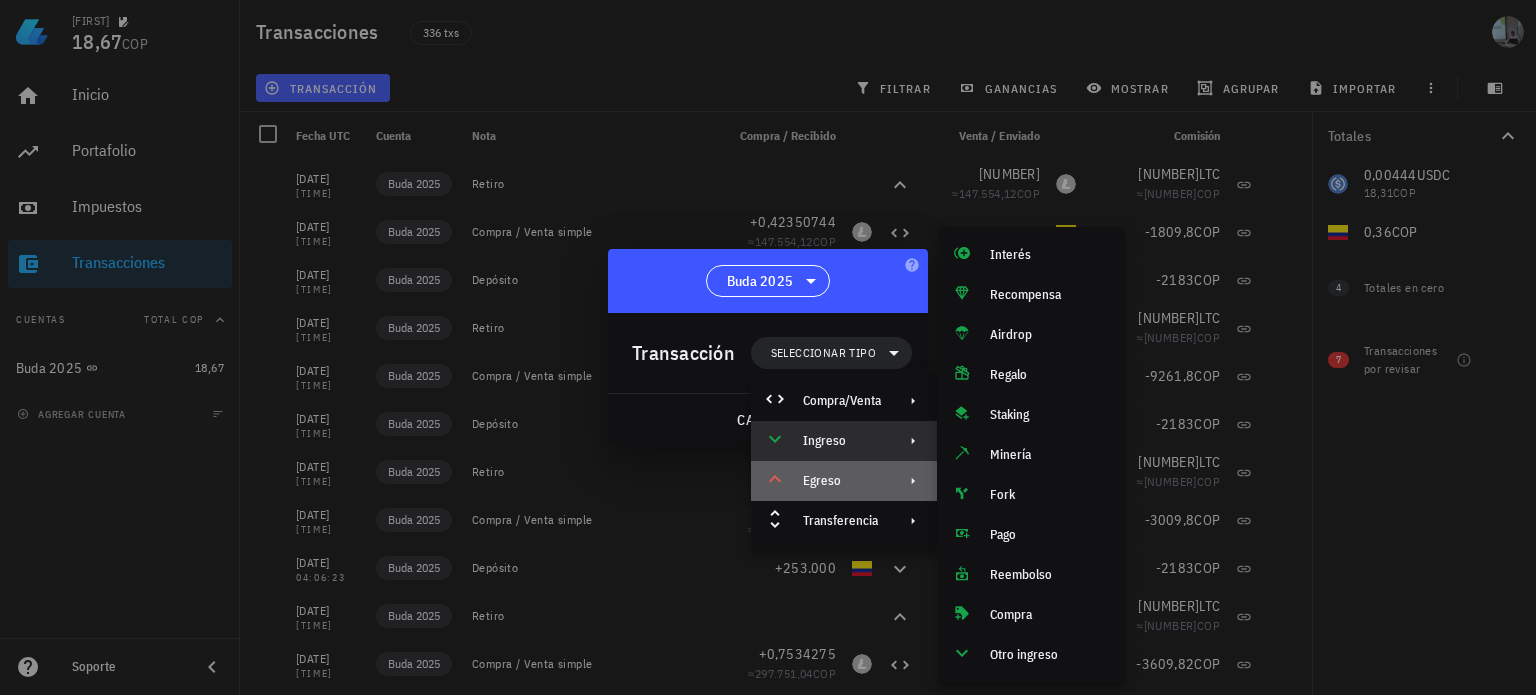 click on "Egreso" at bounding box center [844, 481] 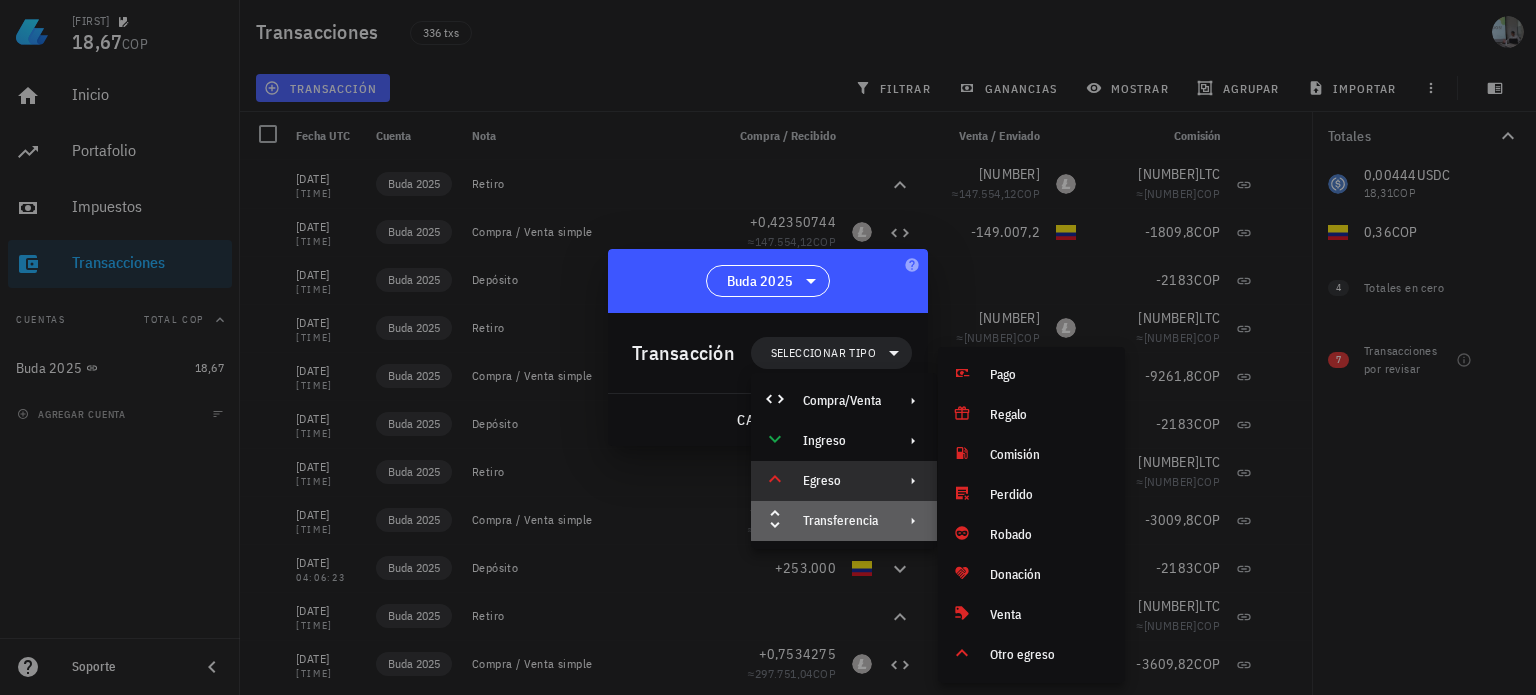 click 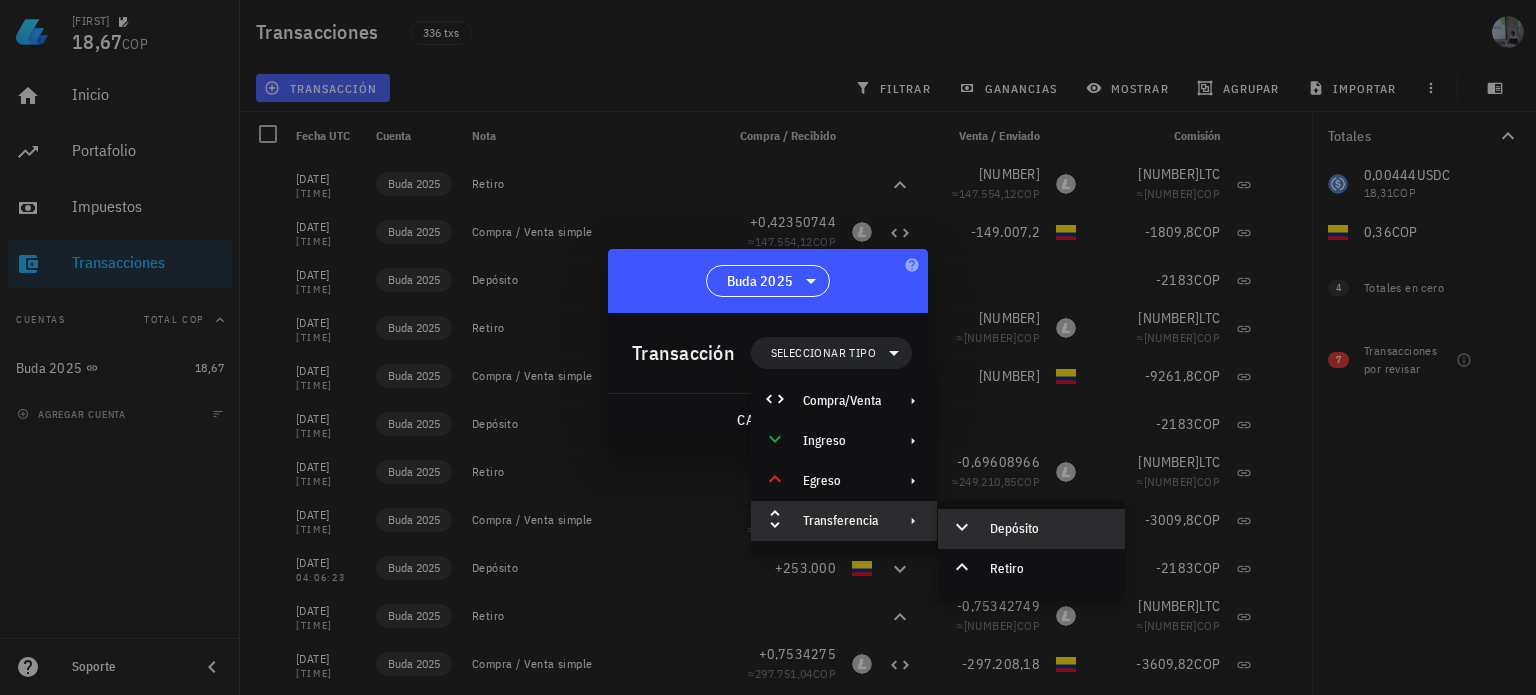 click on "Depósito" at bounding box center [1049, 529] 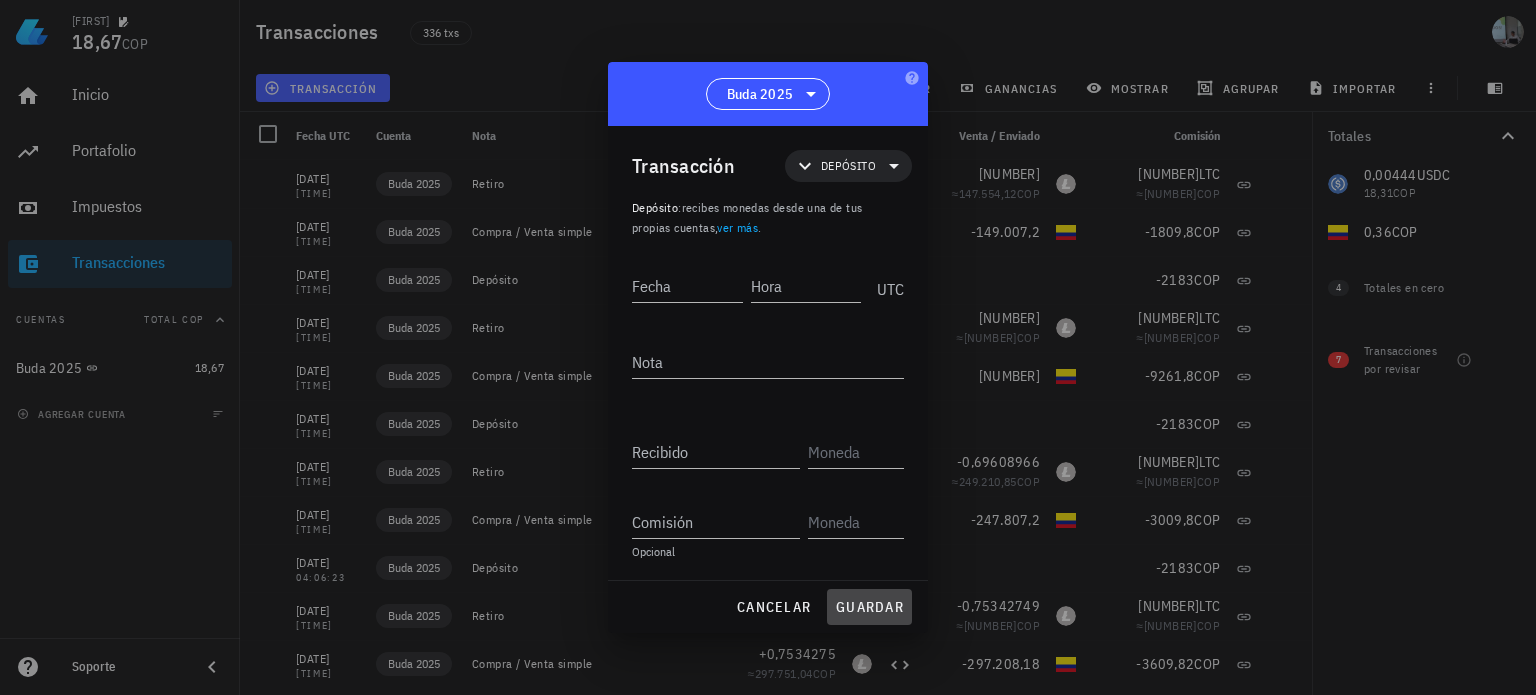 click on "guardar" at bounding box center (869, 607) 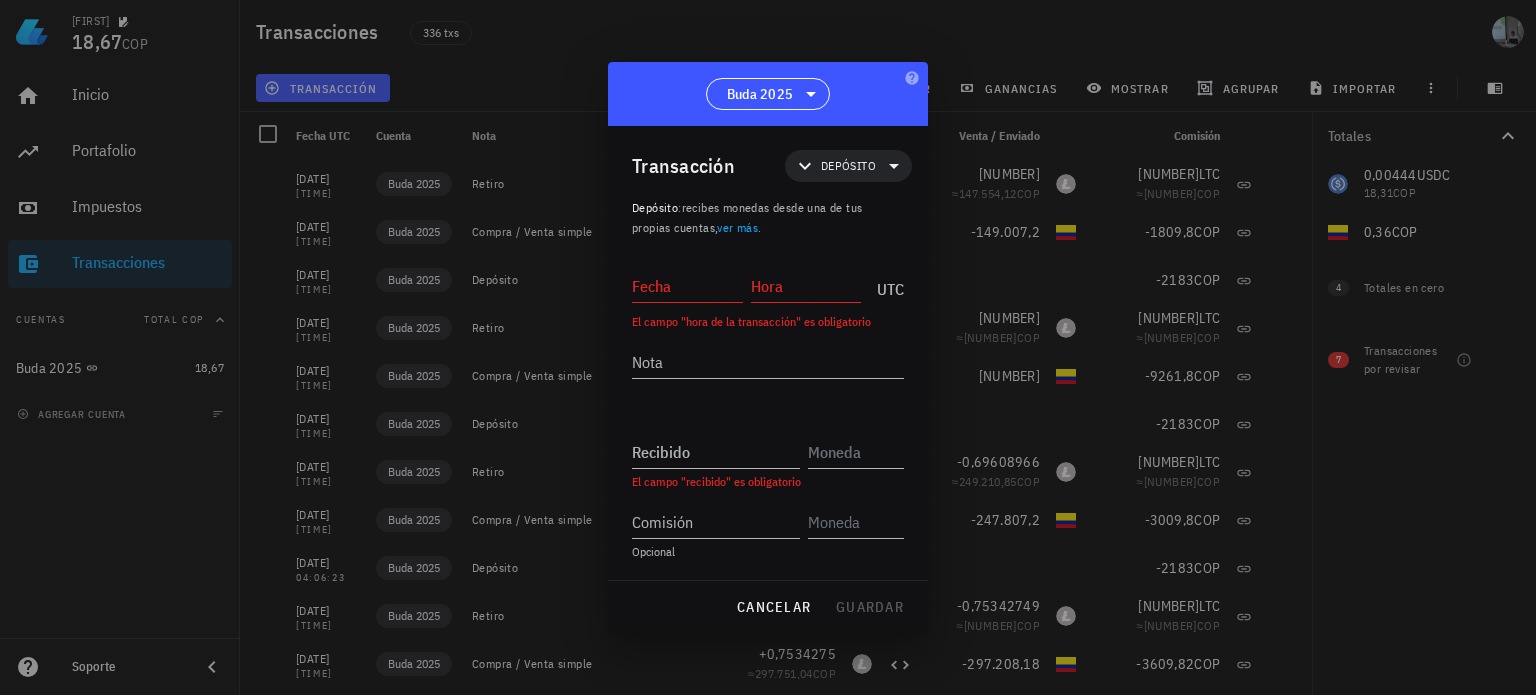 click on "Fecha" at bounding box center (687, 286) 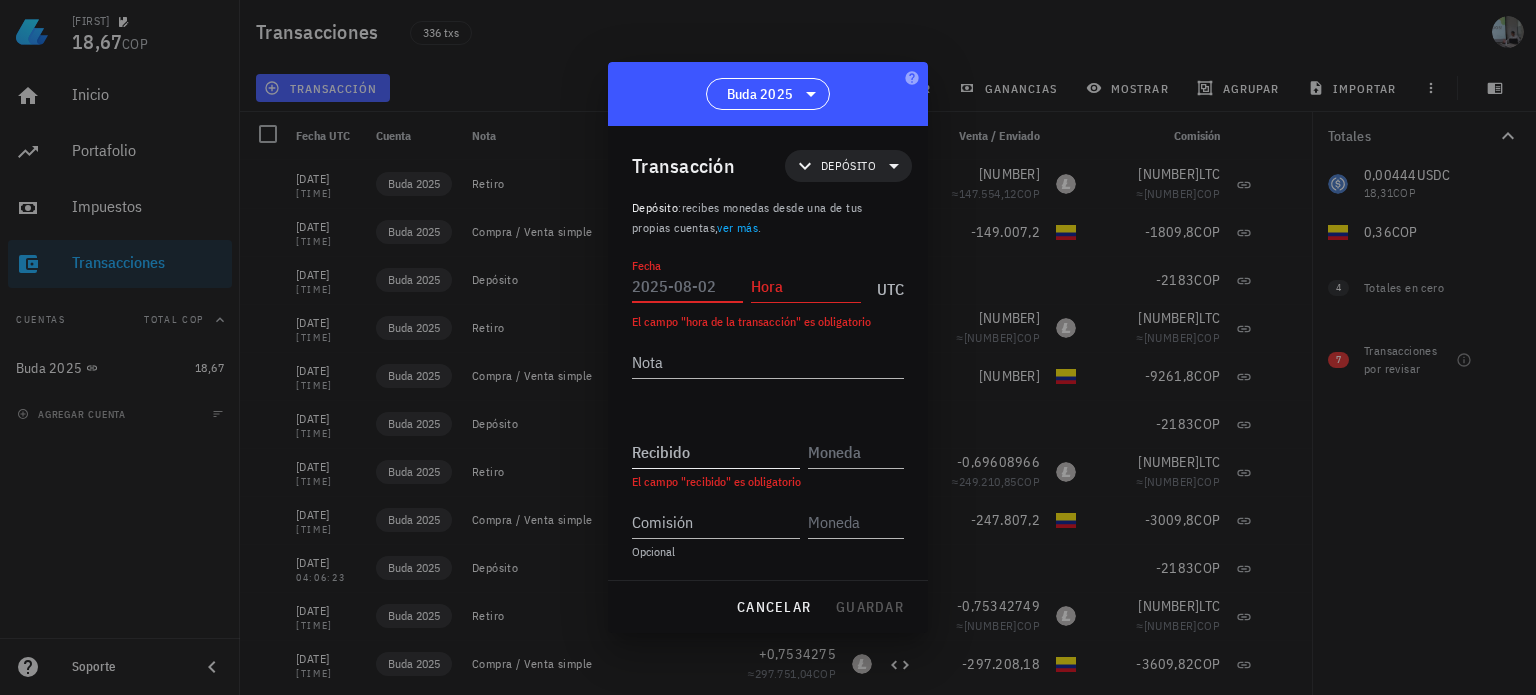 type on "[NUMBER]" 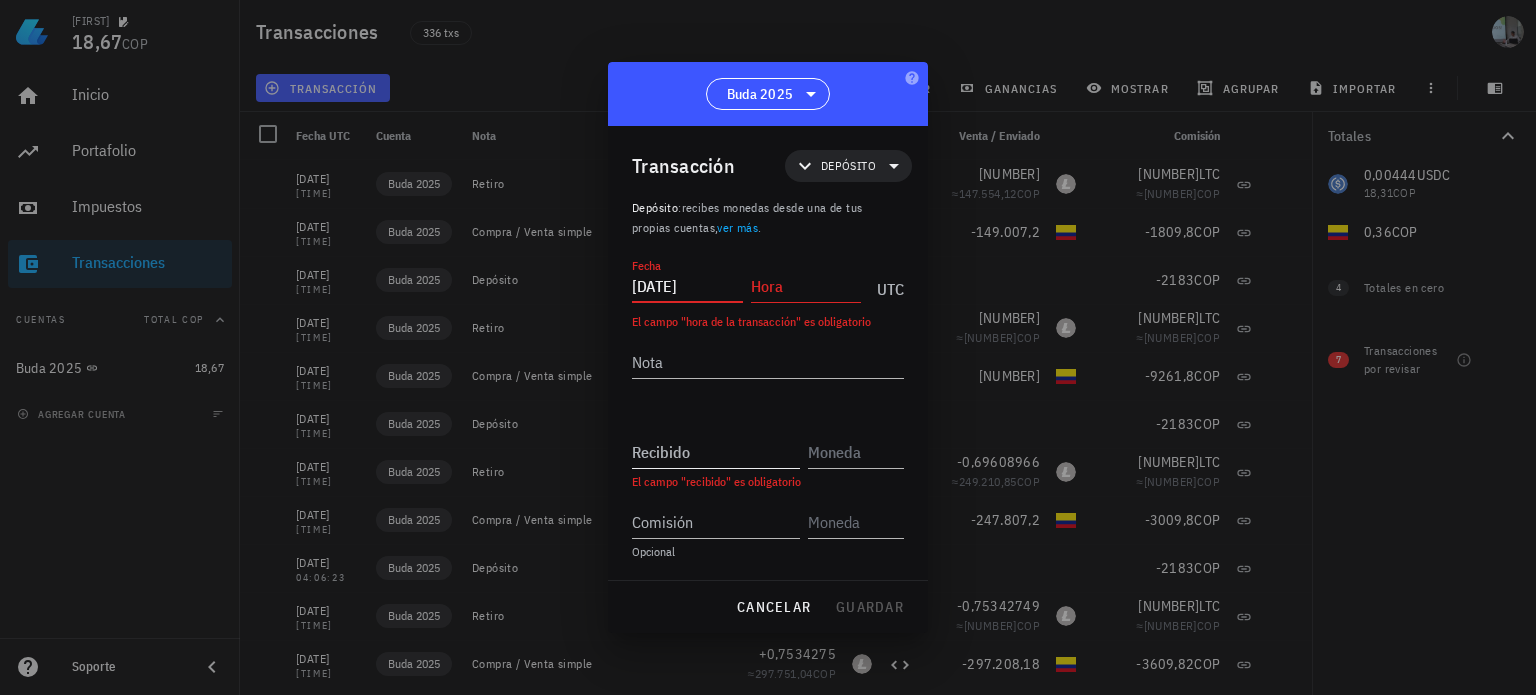 type on "[DATE]" 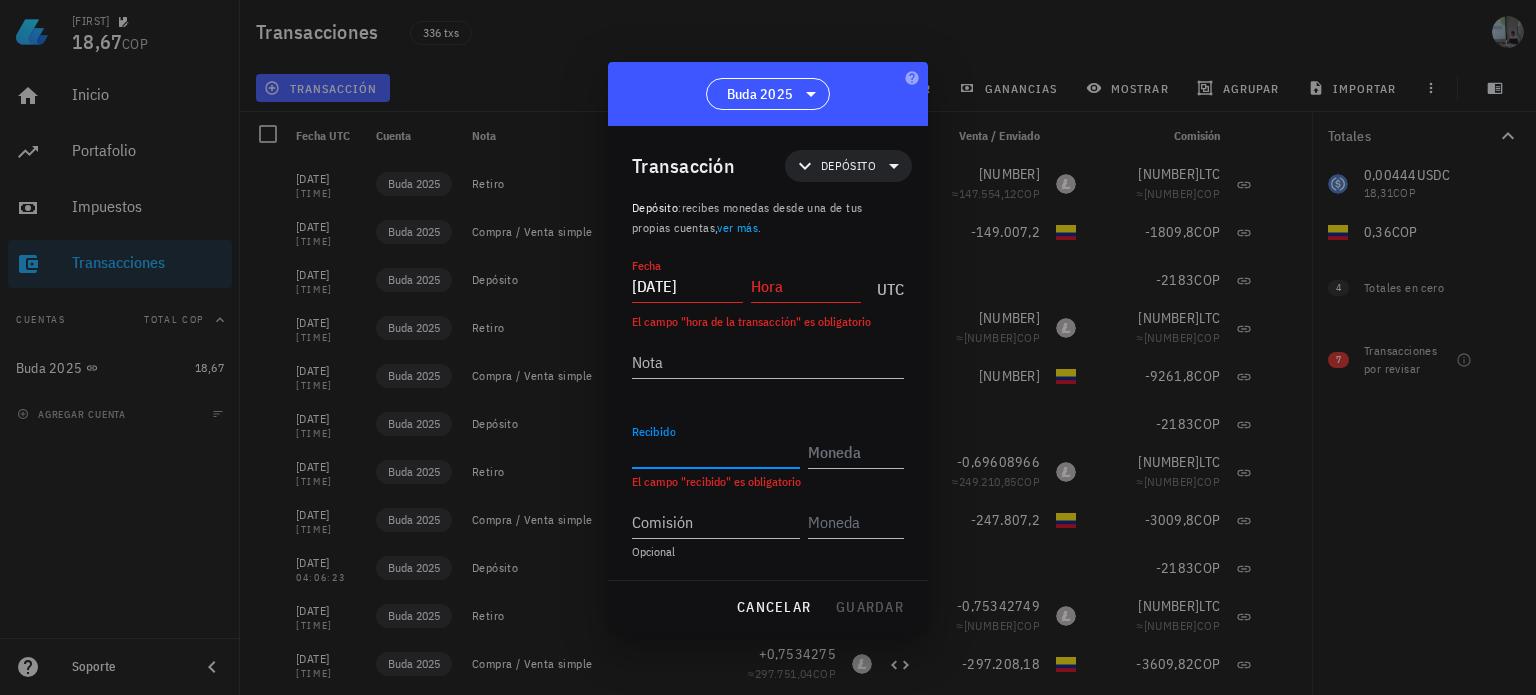click on "Recibido" at bounding box center [716, 452] 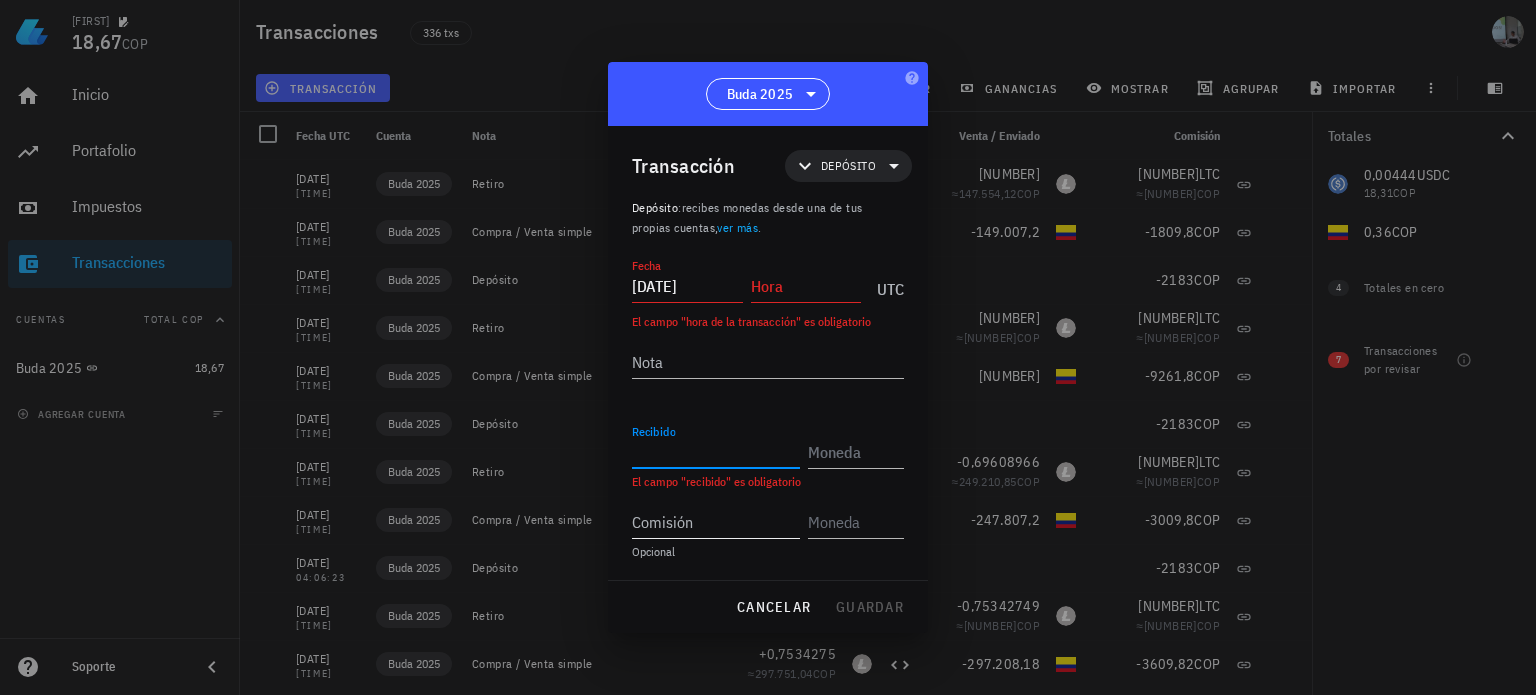 click on "Comisión" at bounding box center [716, 522] 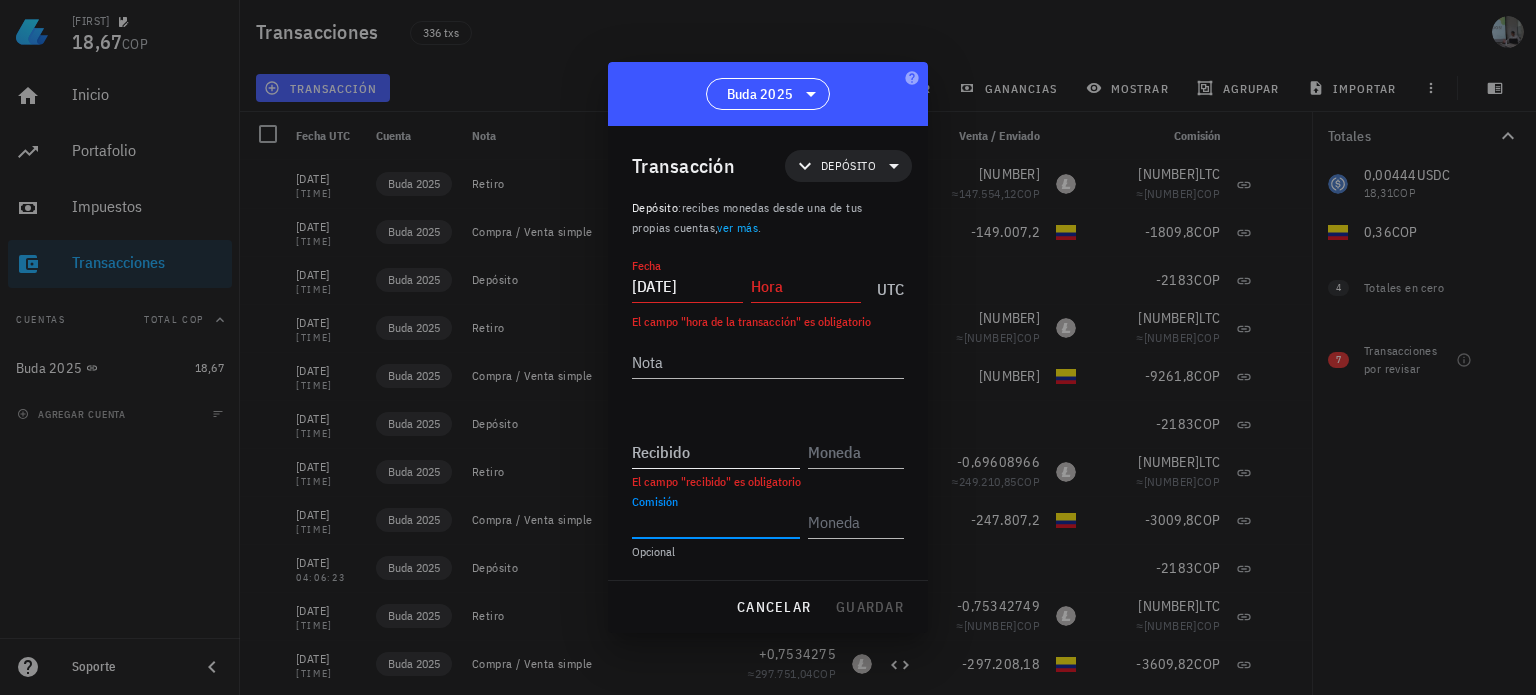 click on "Recibido" at bounding box center (716, 452) 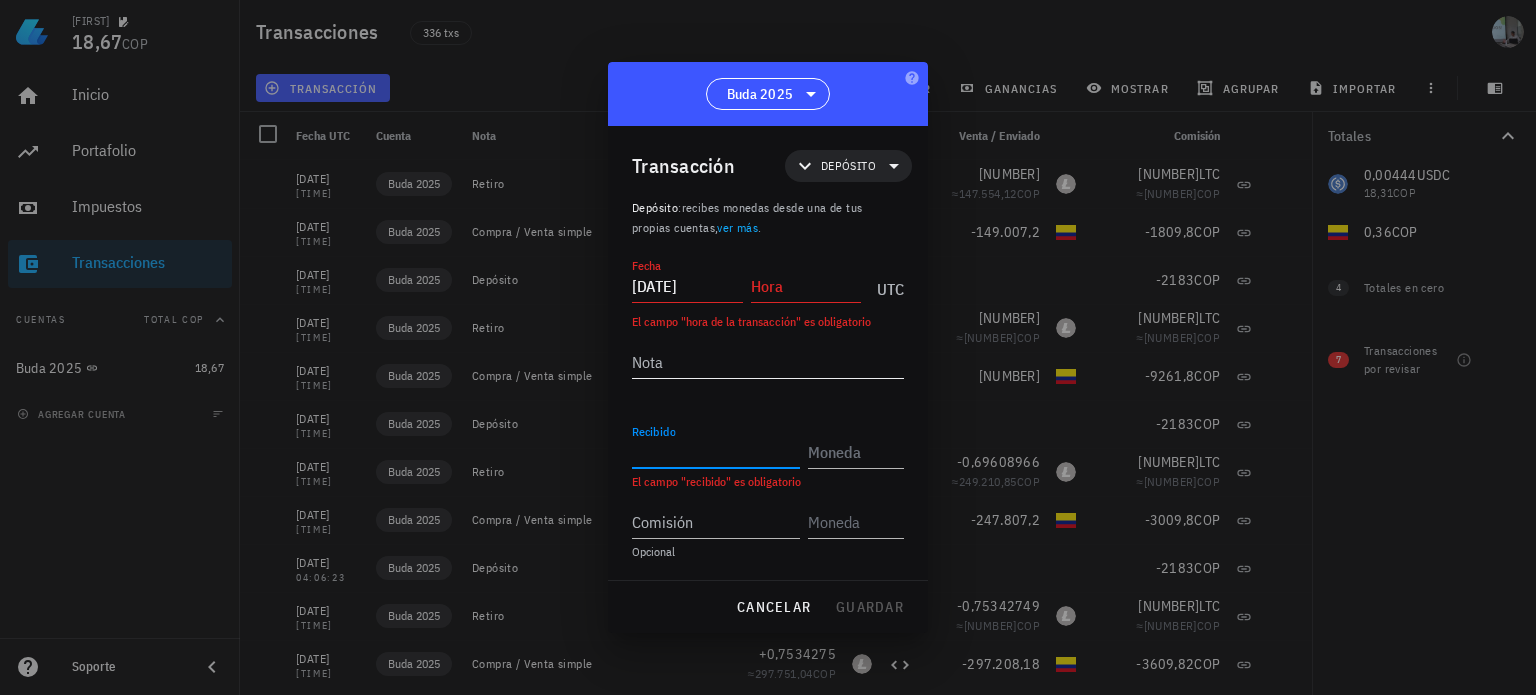 click on "Nota" at bounding box center (768, 362) 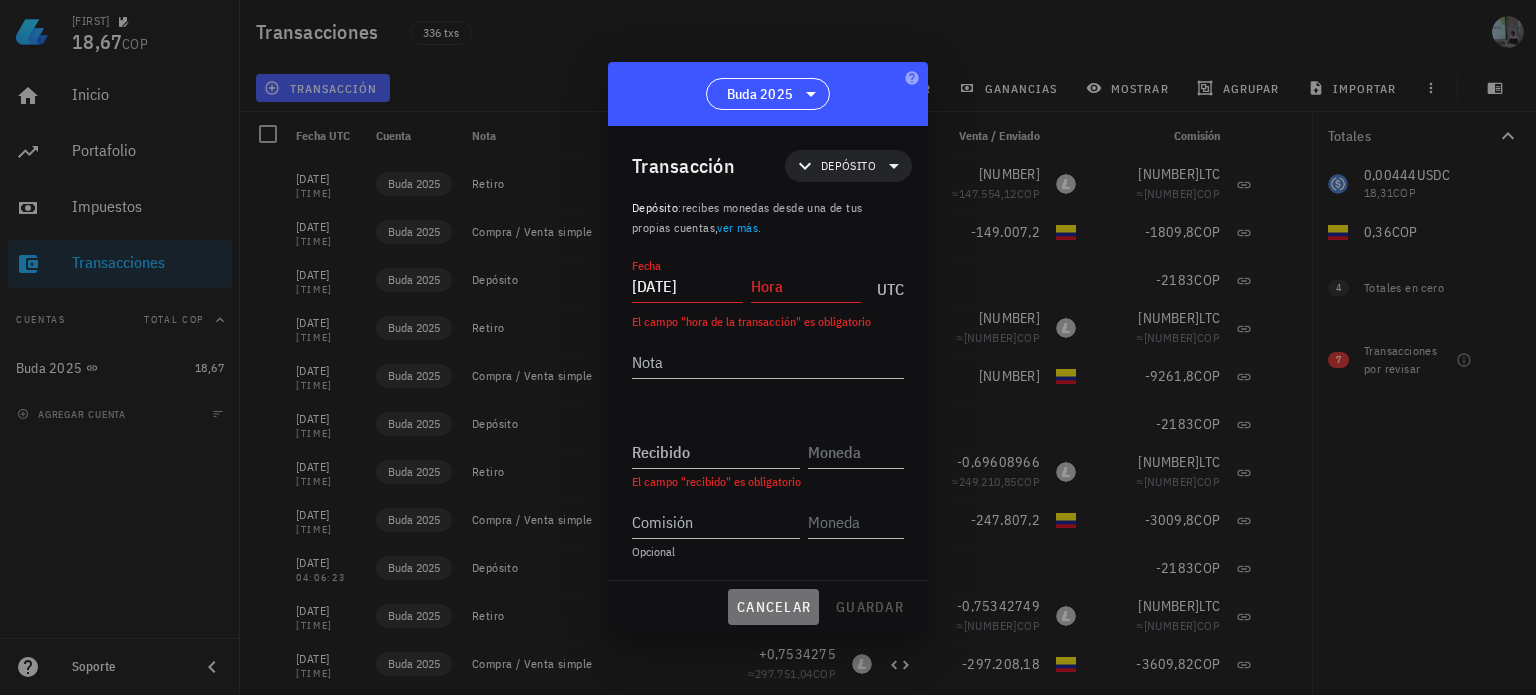click on "cancelar" at bounding box center (773, 607) 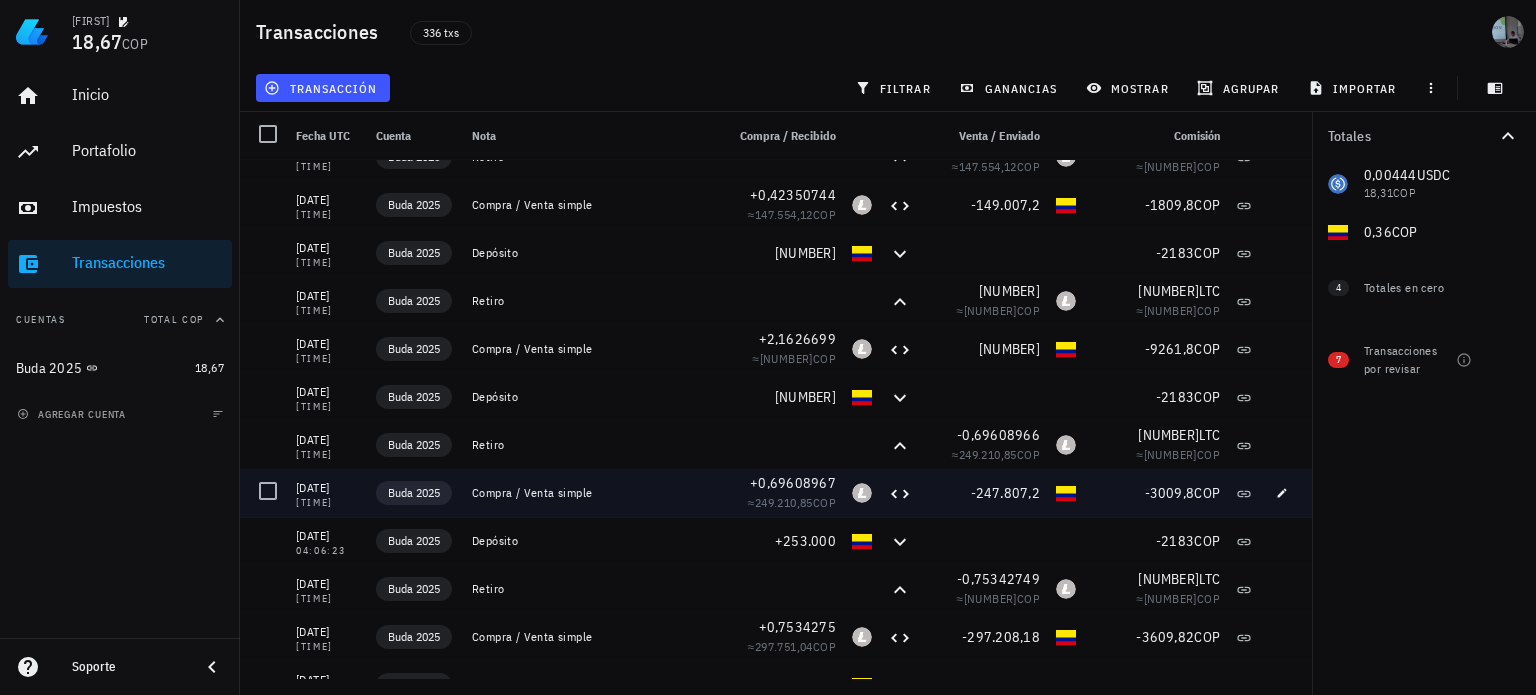scroll, scrollTop: 0, scrollLeft: 0, axis: both 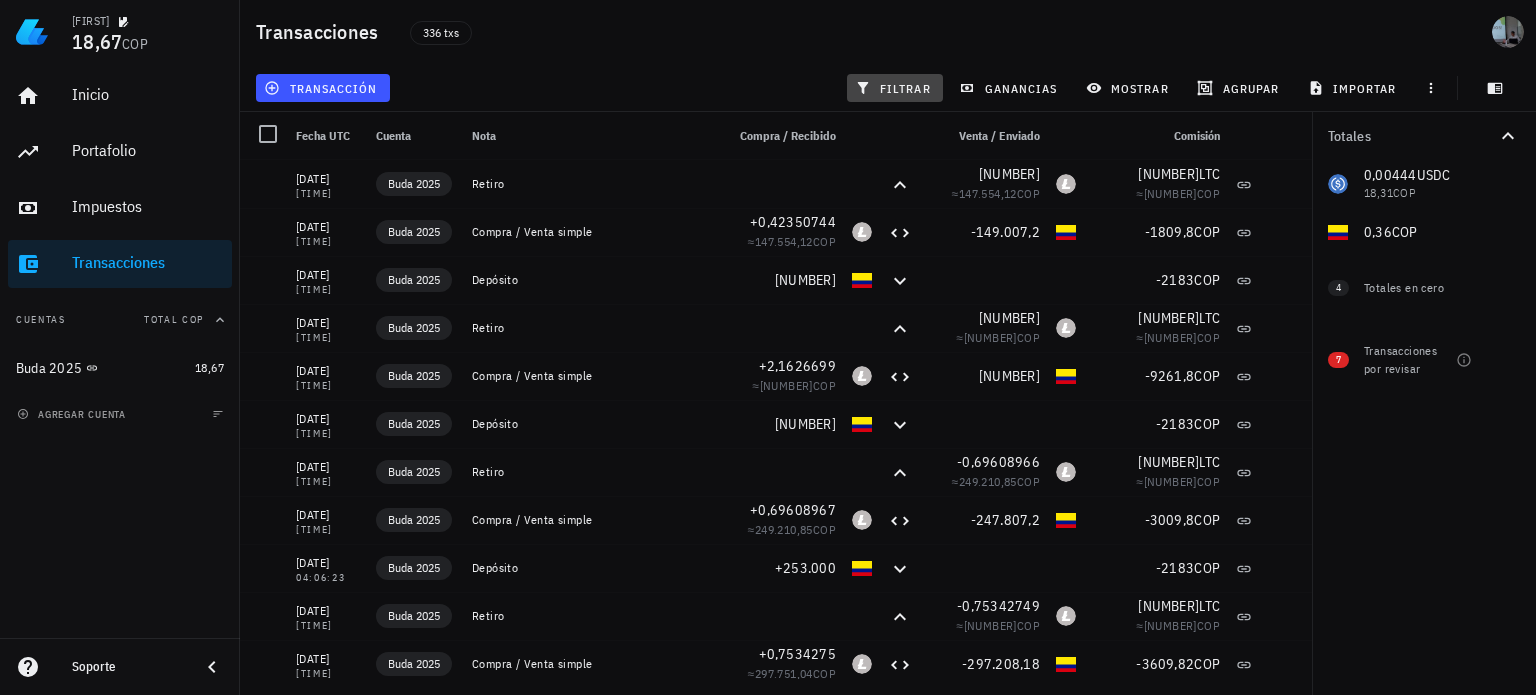 click on "filtrar" at bounding box center [895, 88] 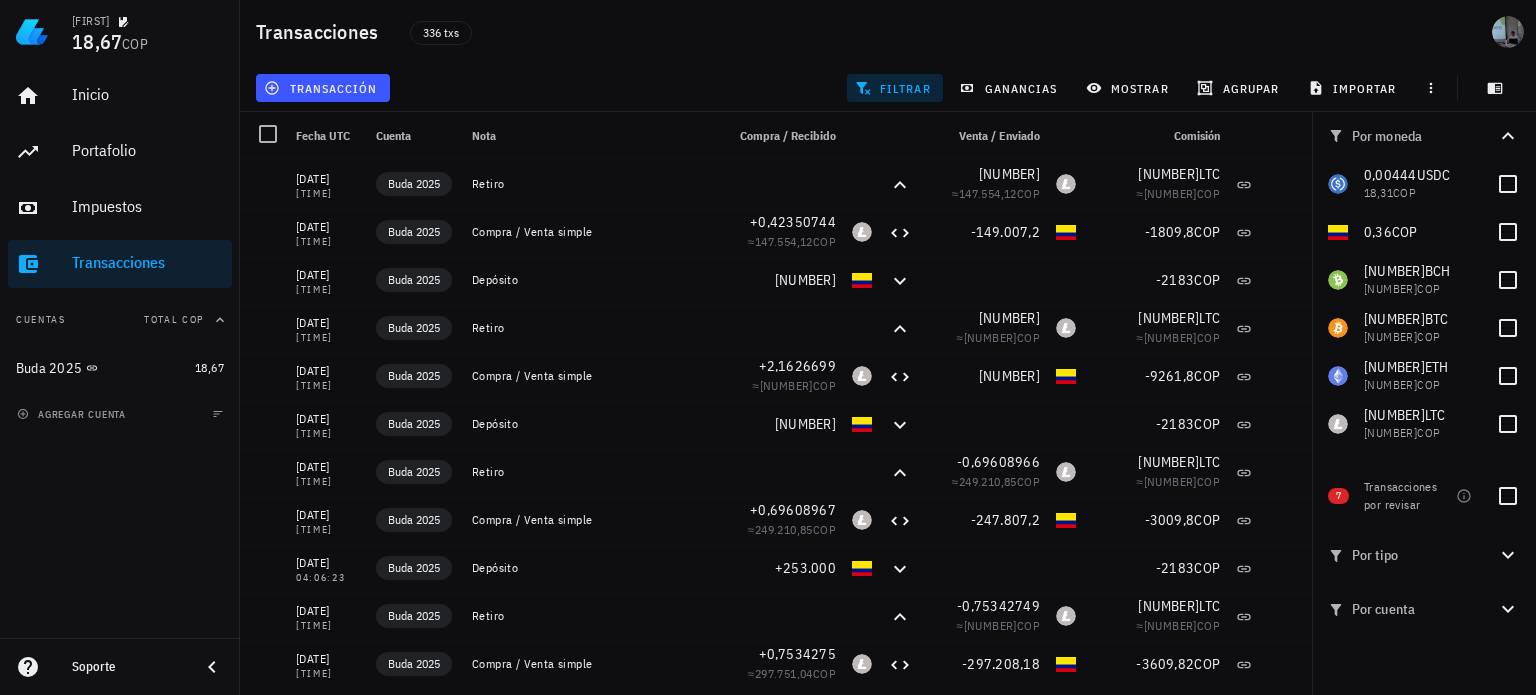 click 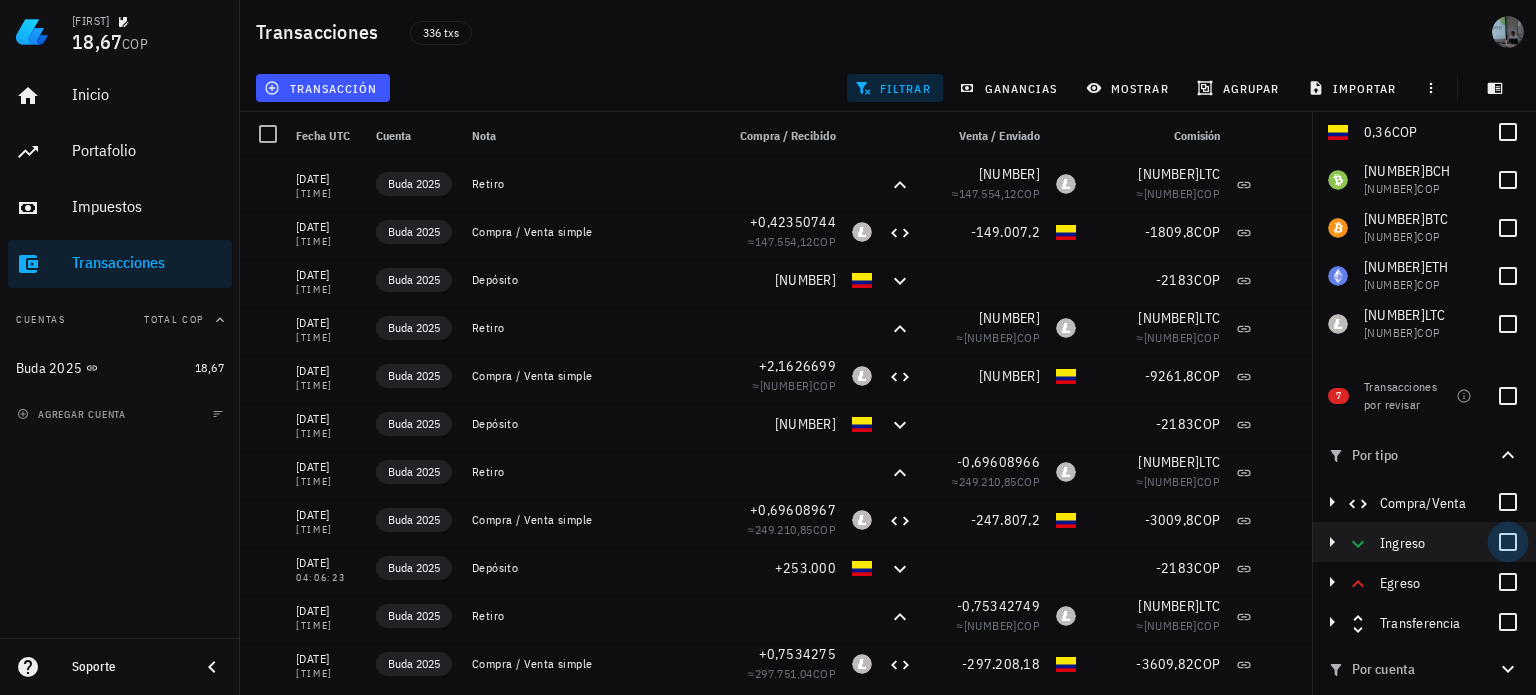 scroll, scrollTop: 100, scrollLeft: 0, axis: vertical 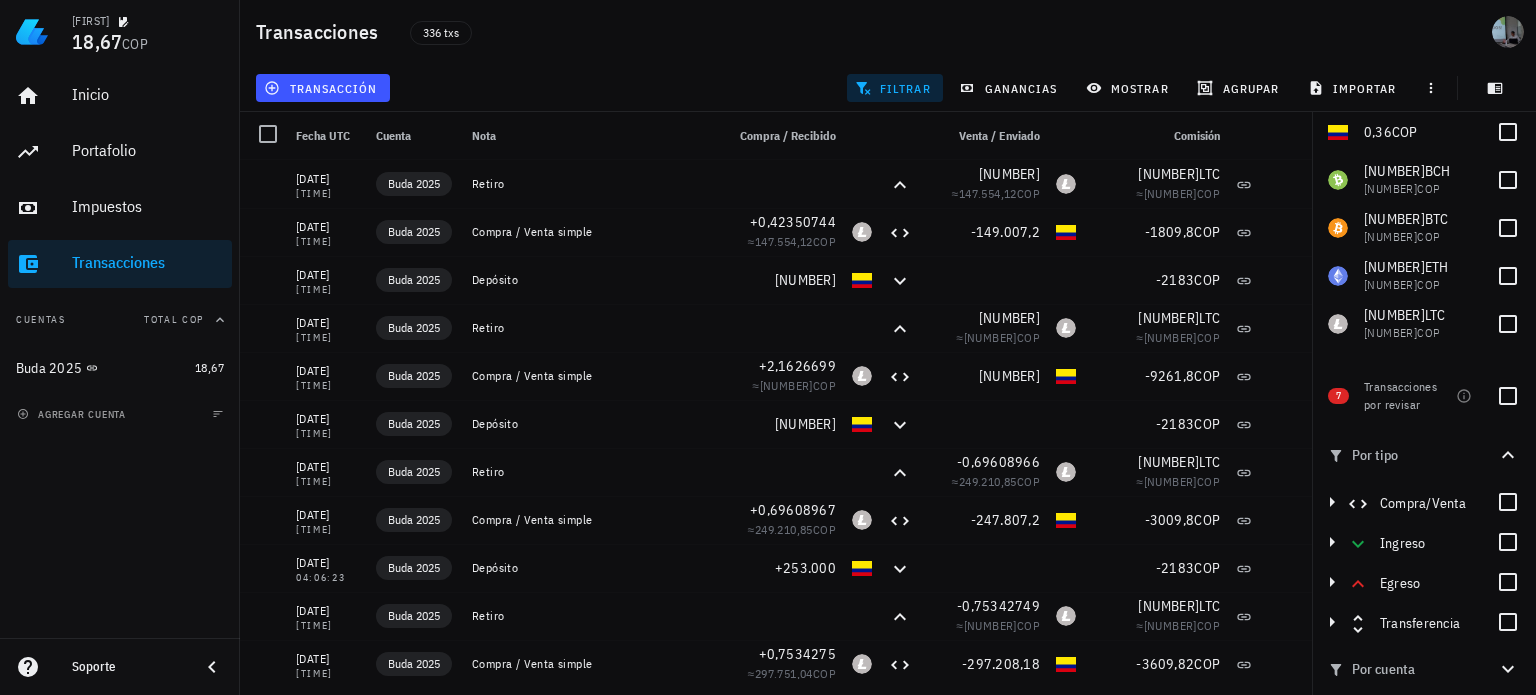 click 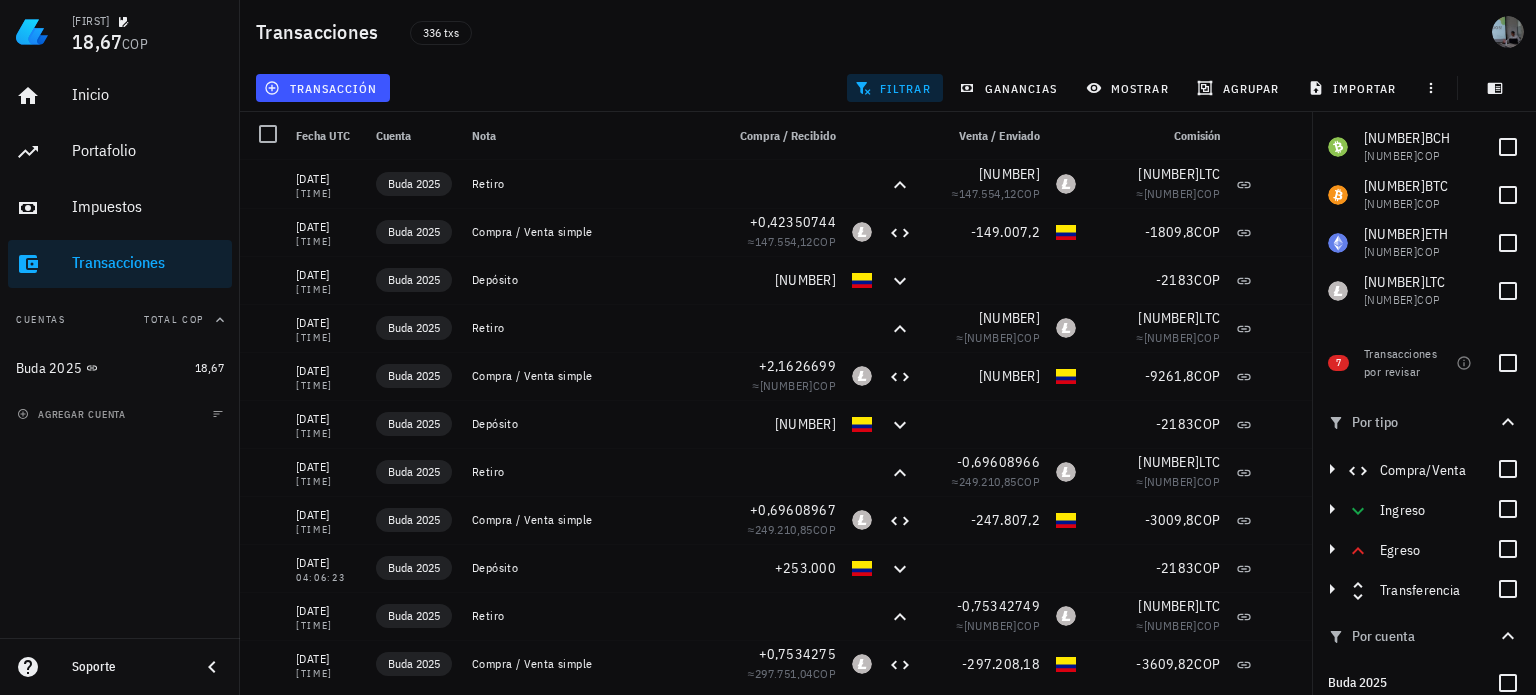 scroll, scrollTop: 148, scrollLeft: 0, axis: vertical 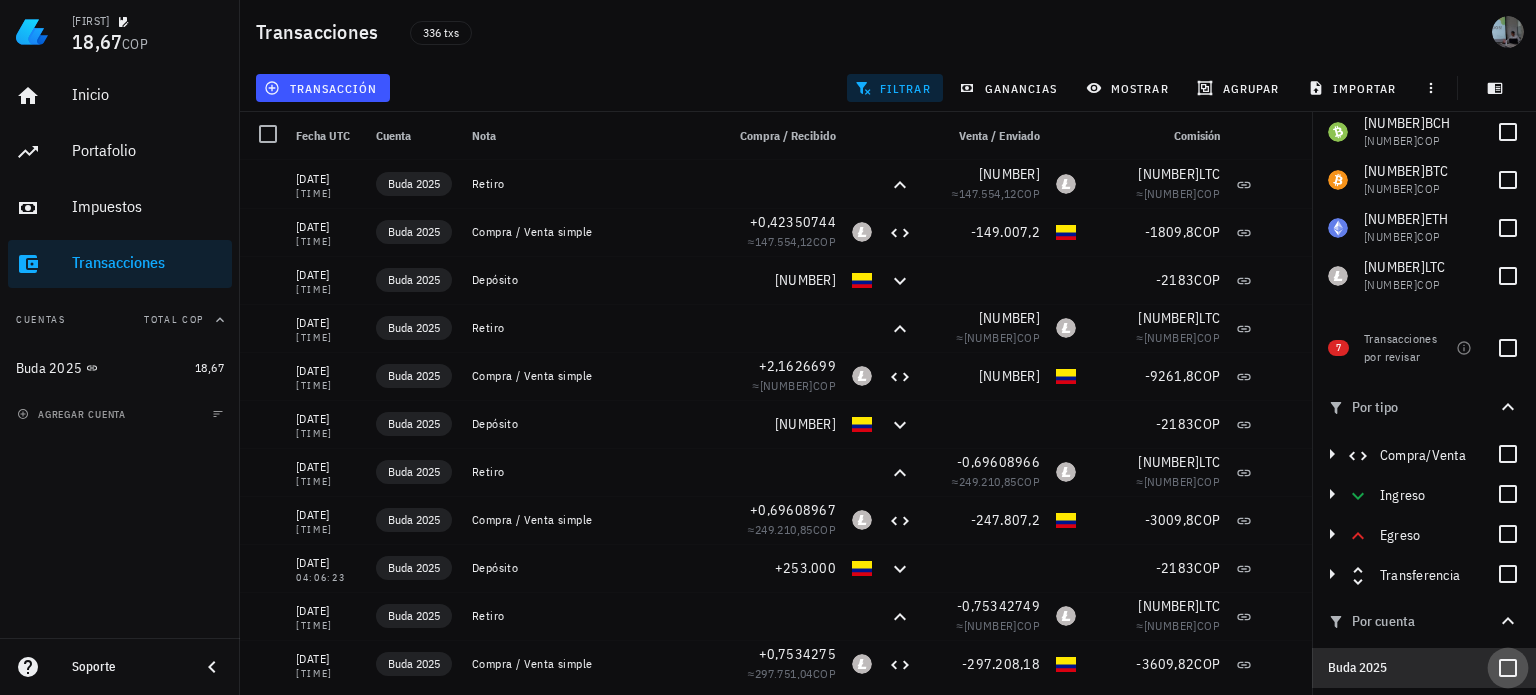 click at bounding box center (1508, 668) 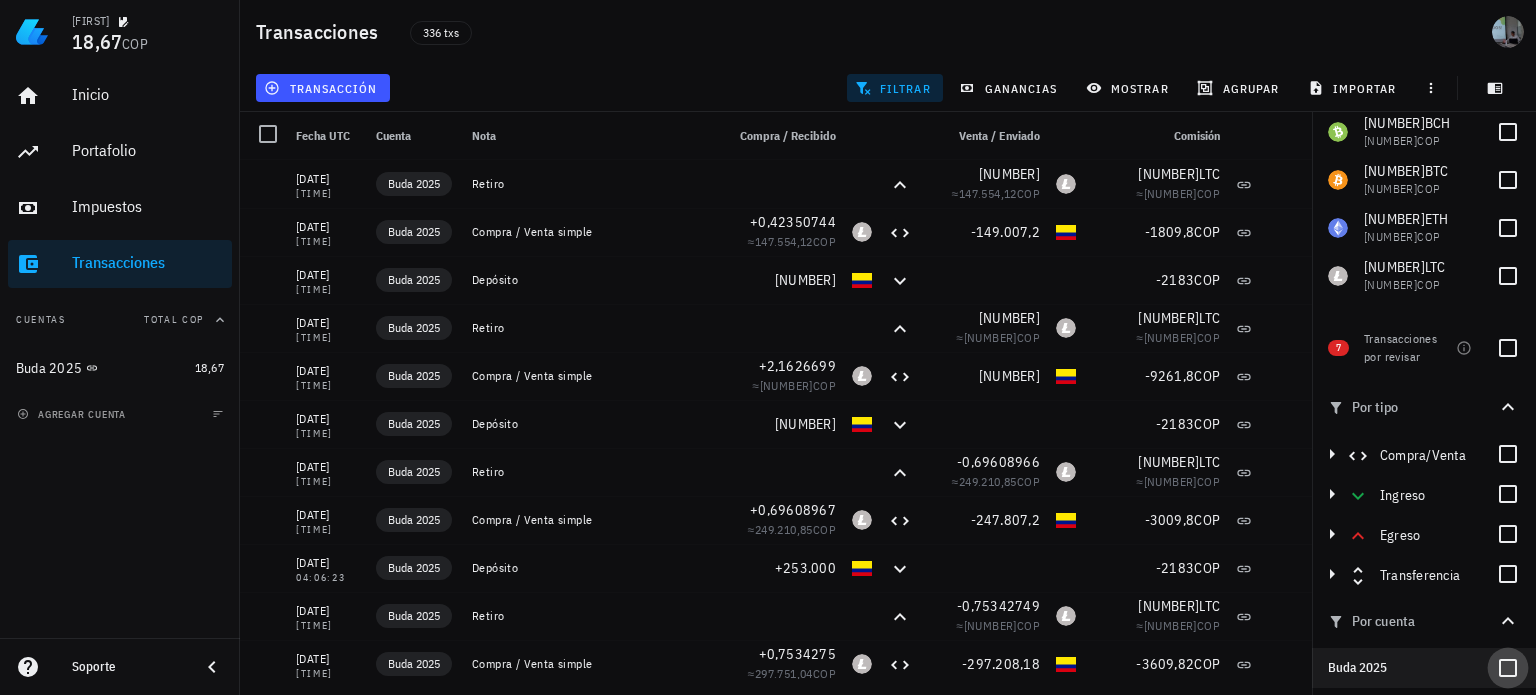 checkbox on "true" 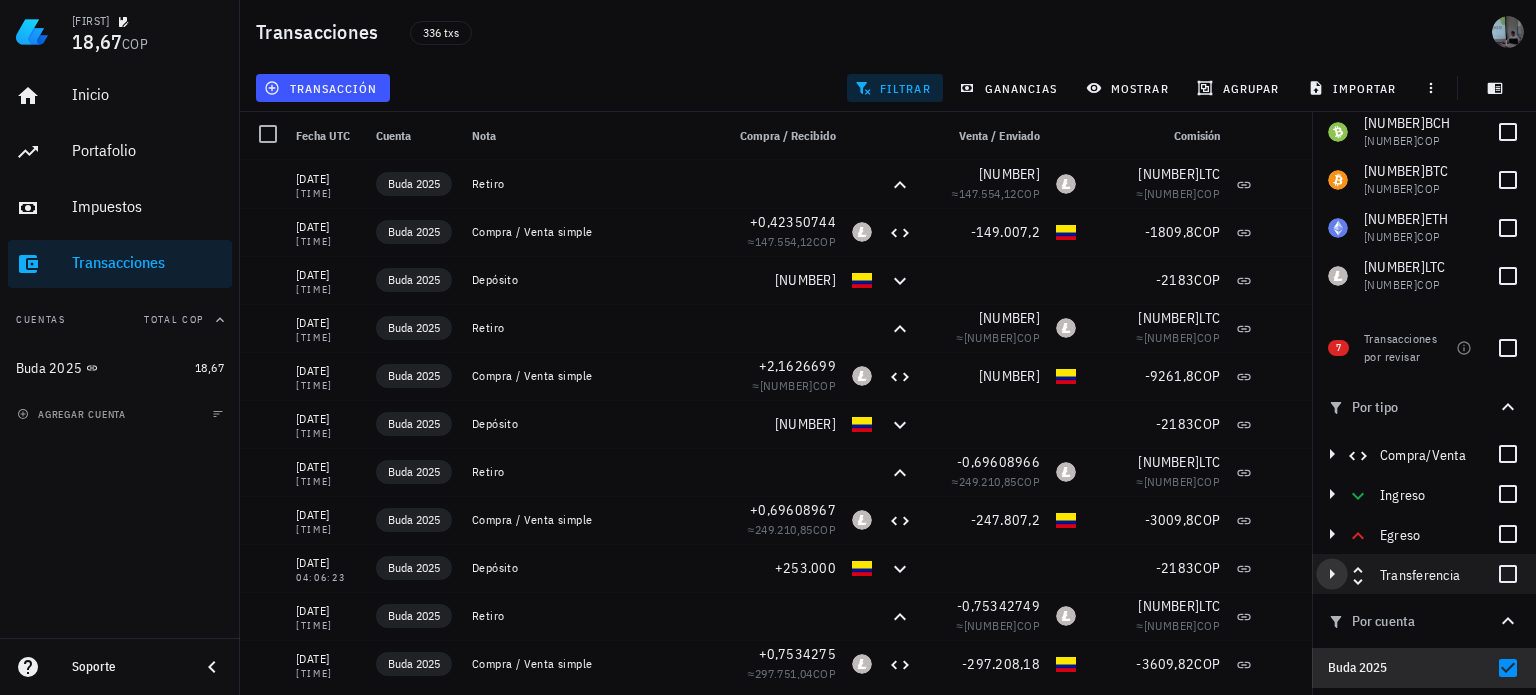 click 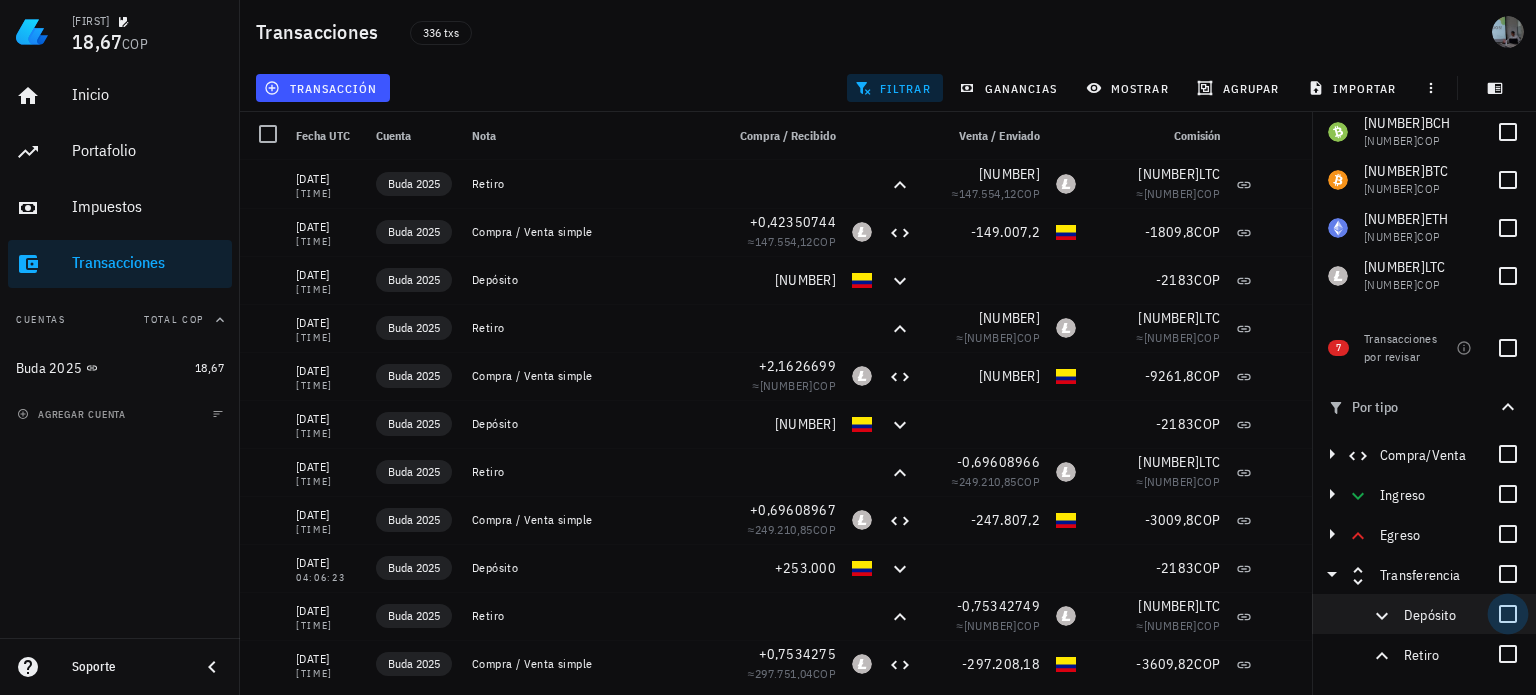 click at bounding box center (1508, 614) 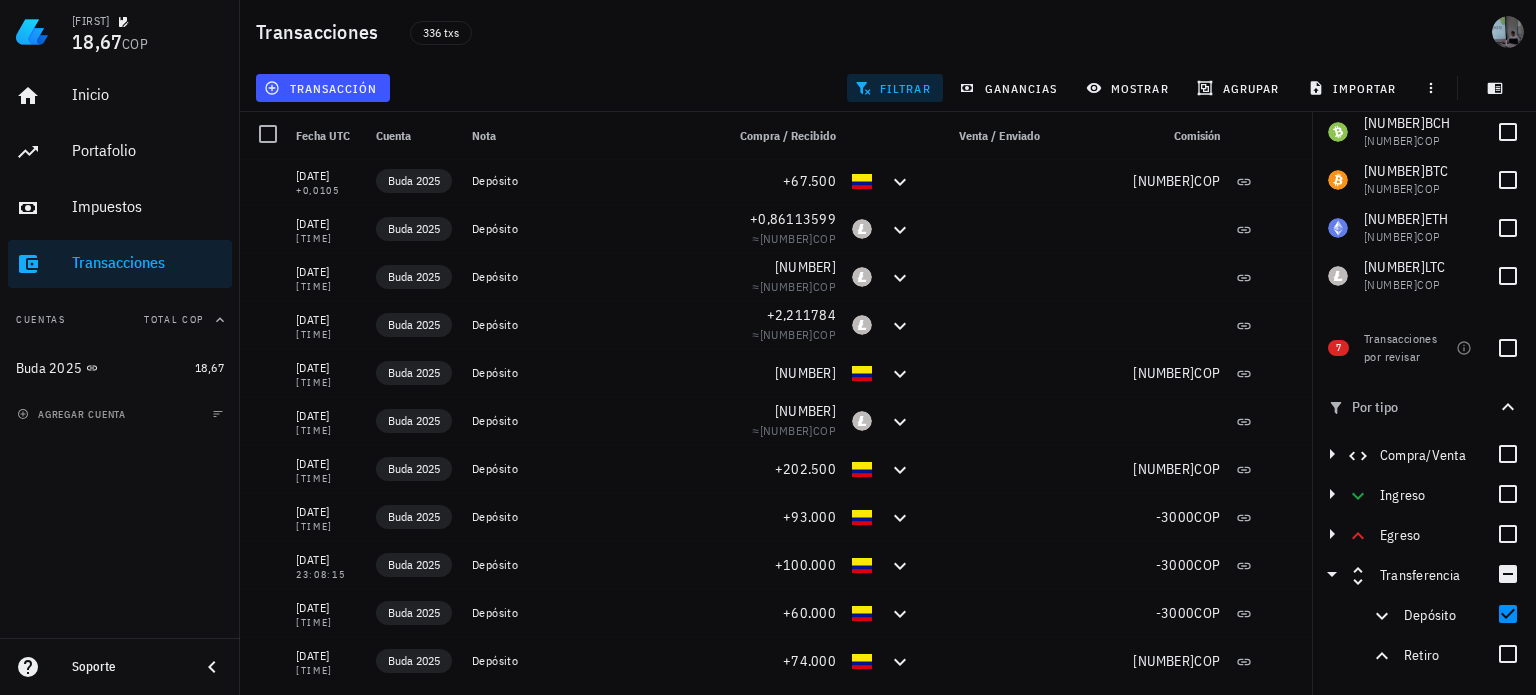 scroll, scrollTop: 344, scrollLeft: 0, axis: vertical 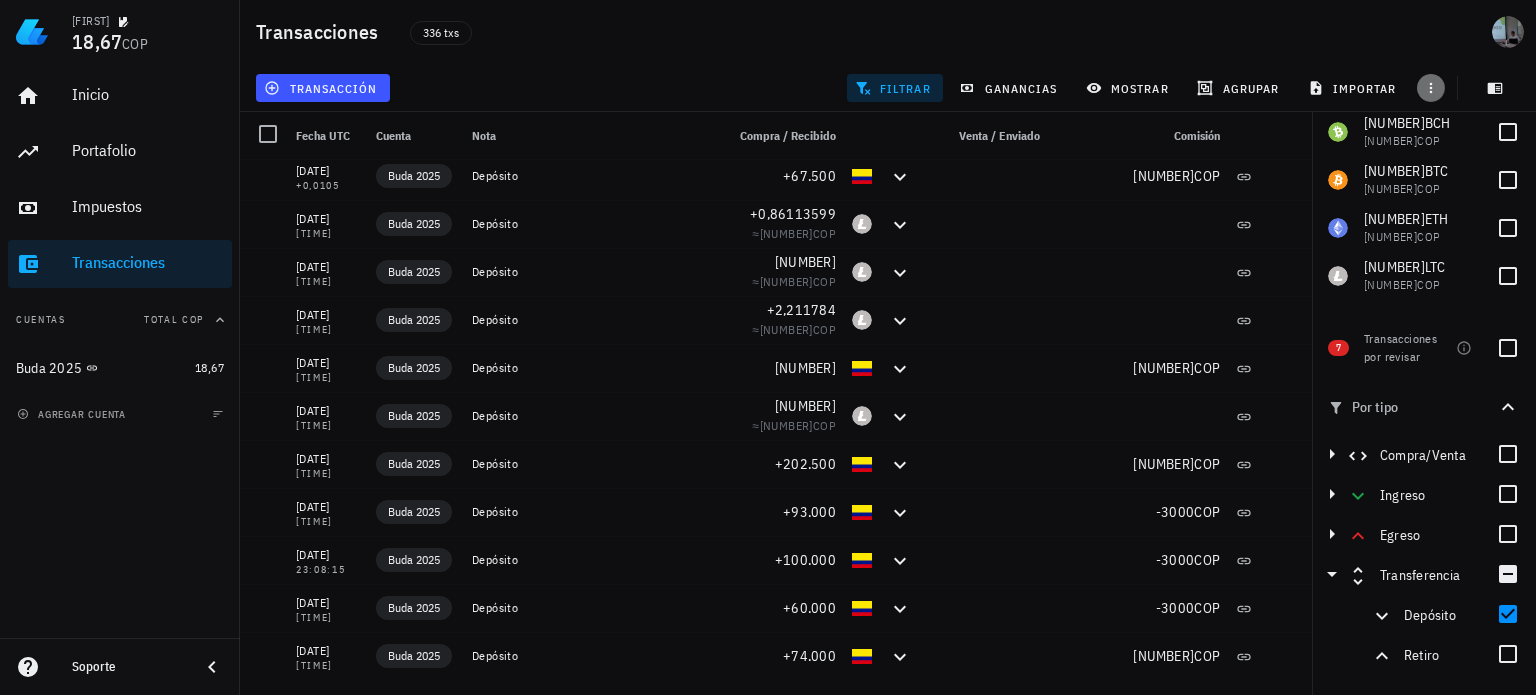 click 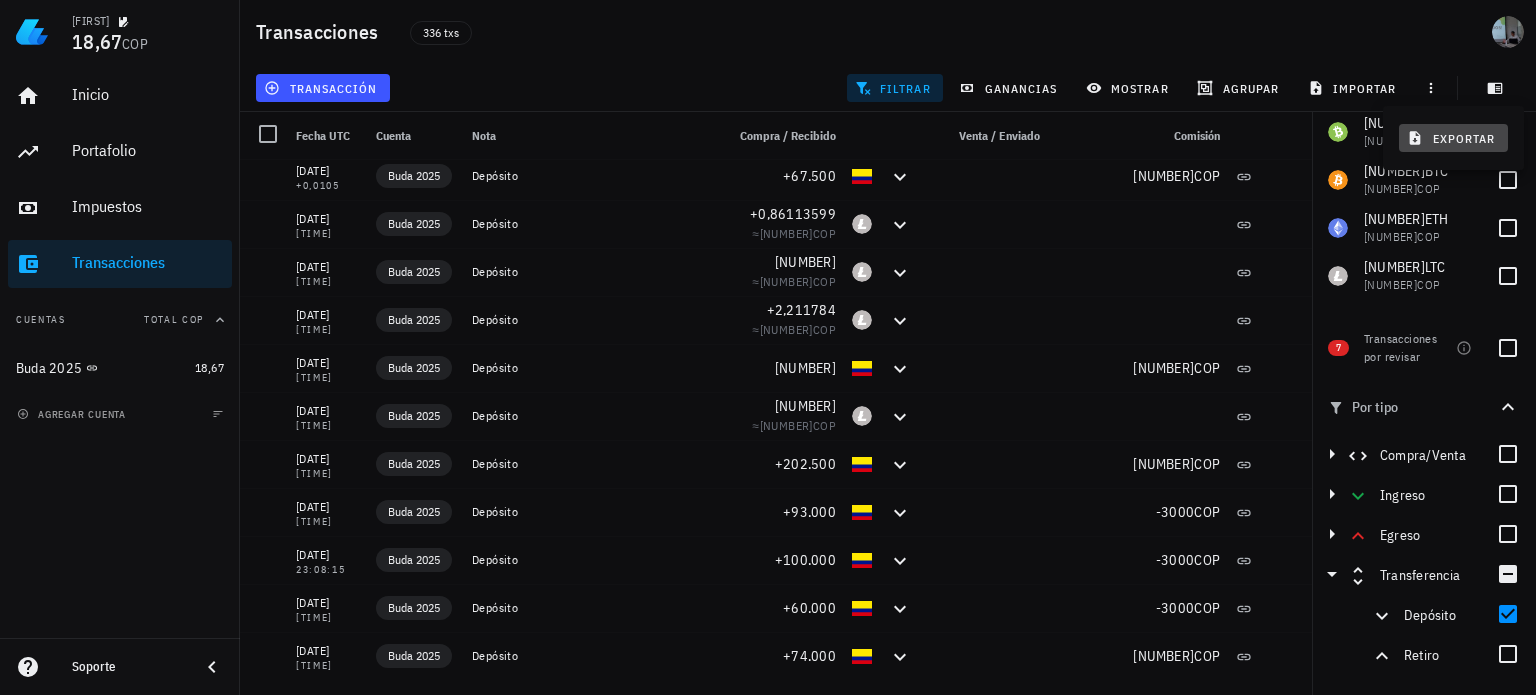 click on "exportar" at bounding box center [1453, 138] 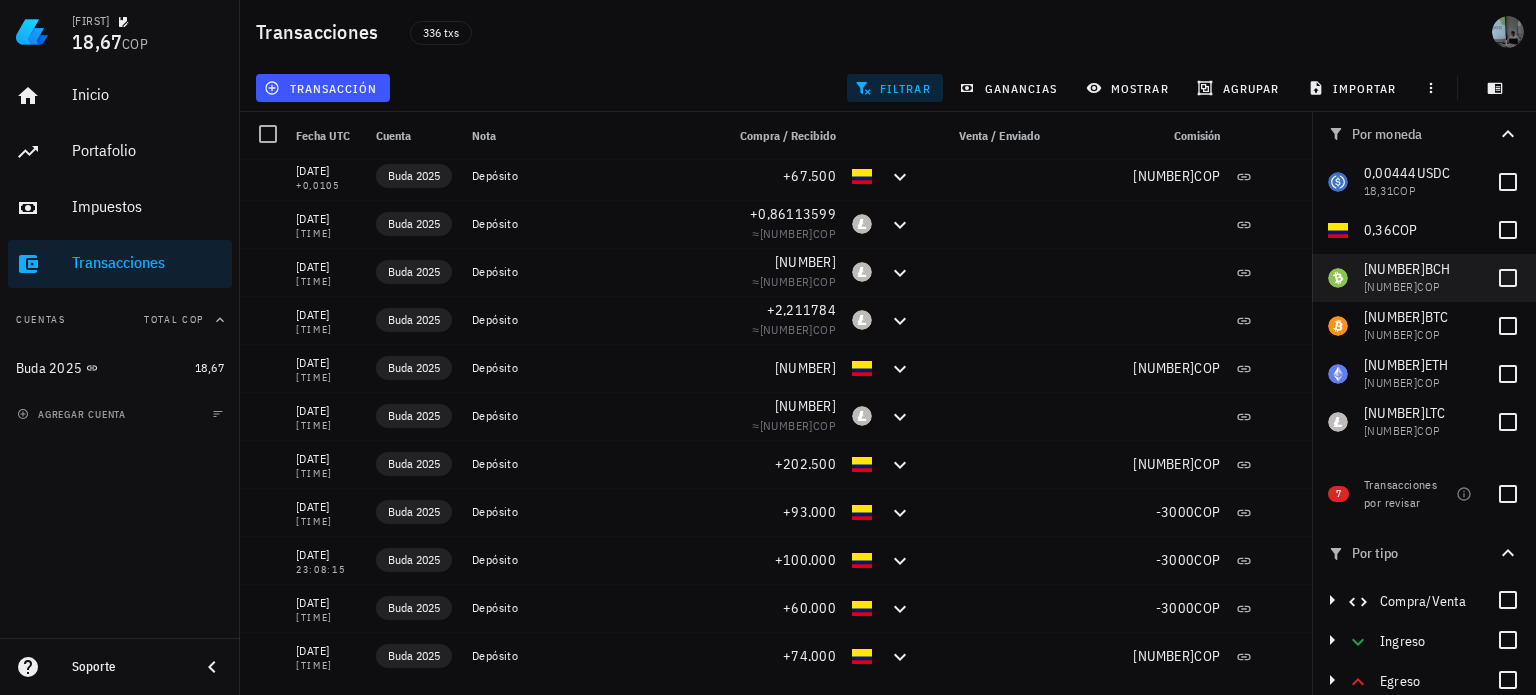 scroll, scrollTop: 0, scrollLeft: 0, axis: both 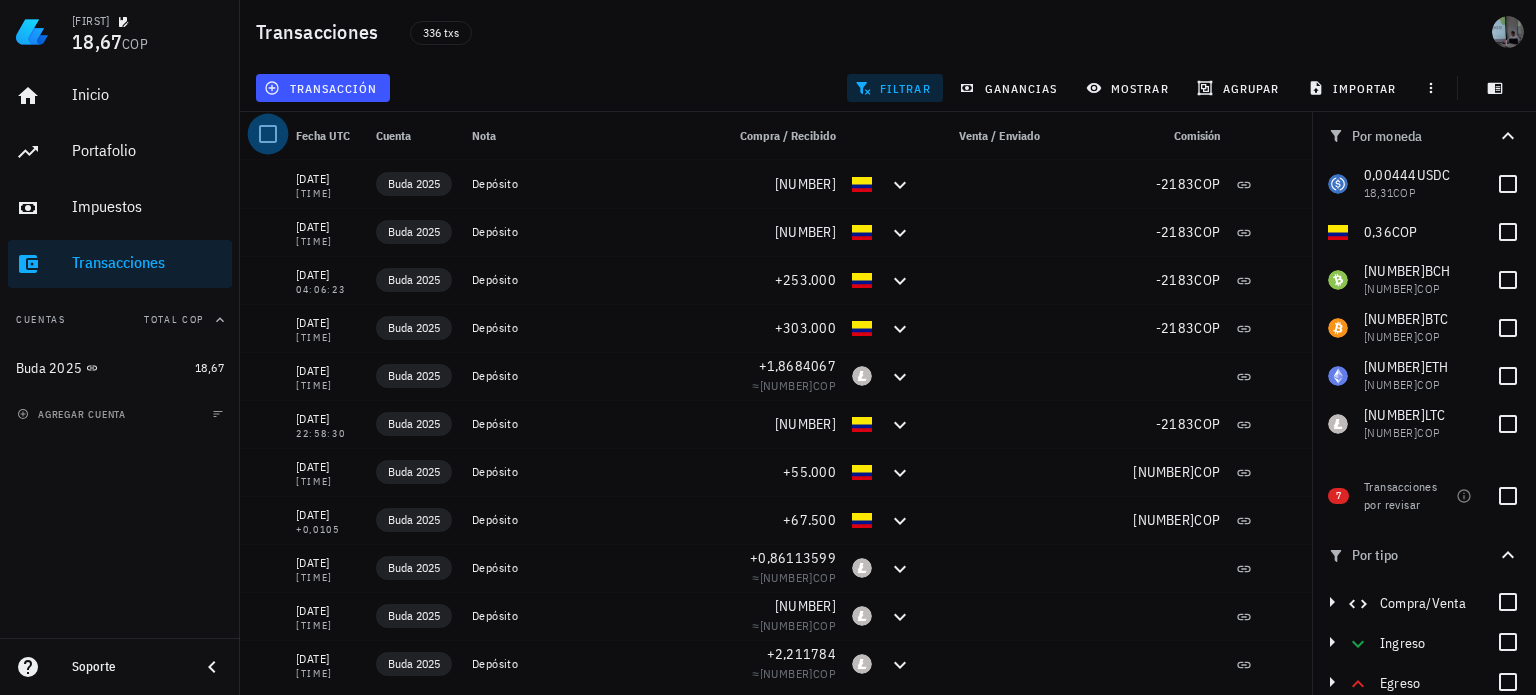 click at bounding box center [268, 134] 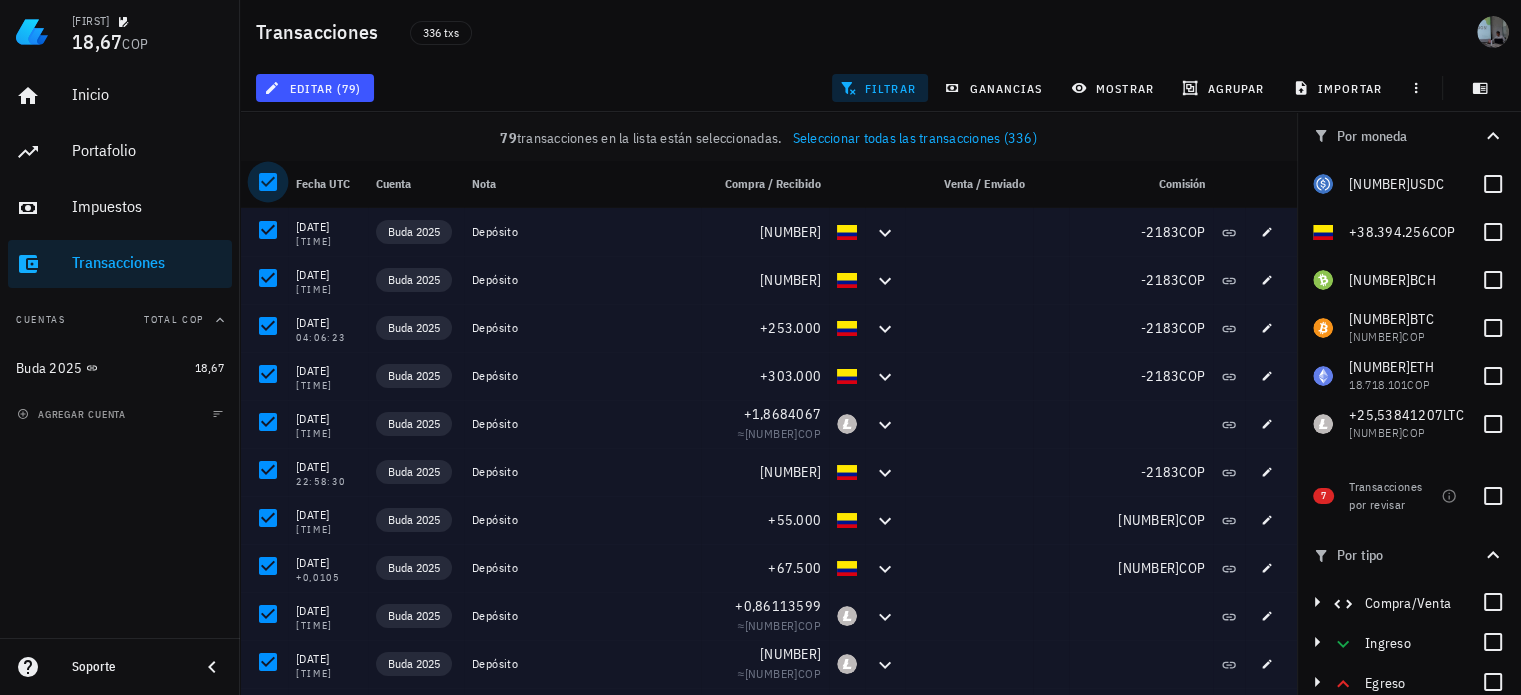 click at bounding box center [268, 182] 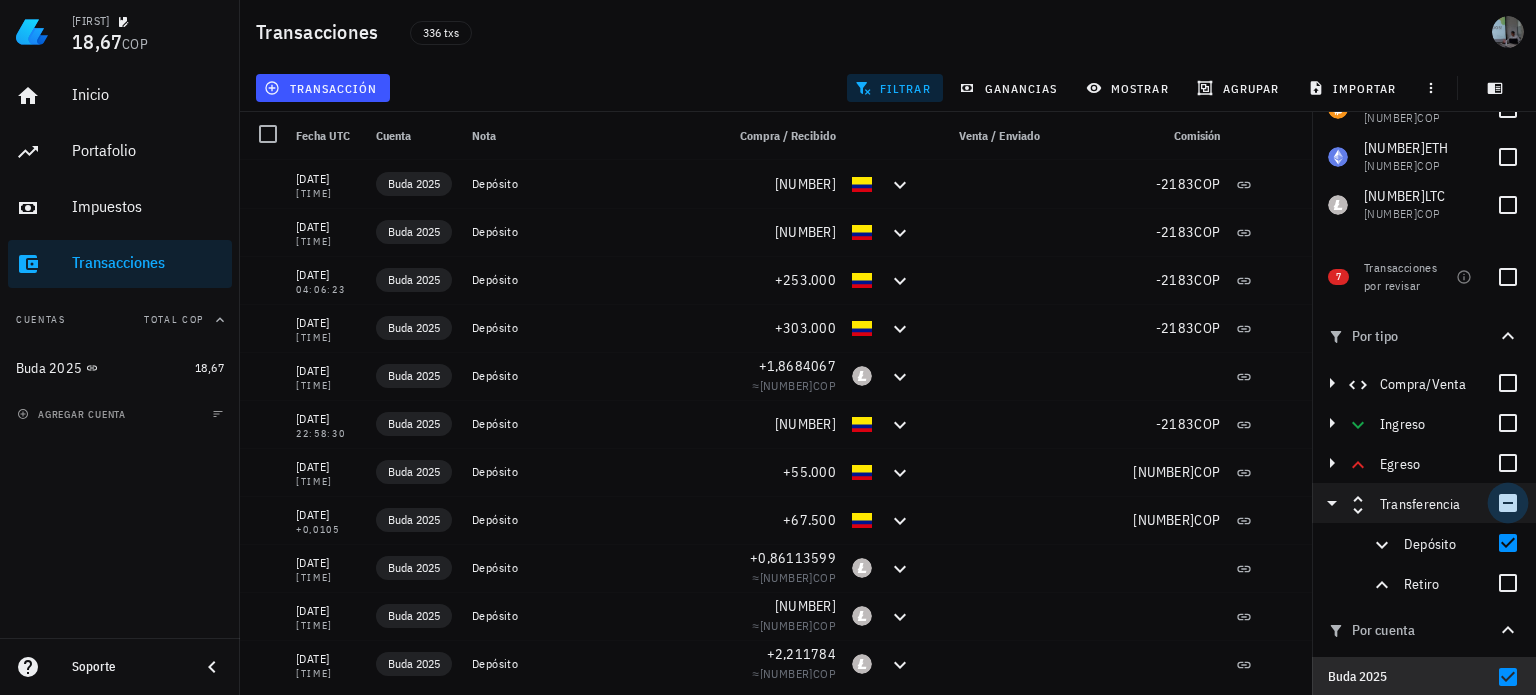 scroll, scrollTop: 228, scrollLeft: 0, axis: vertical 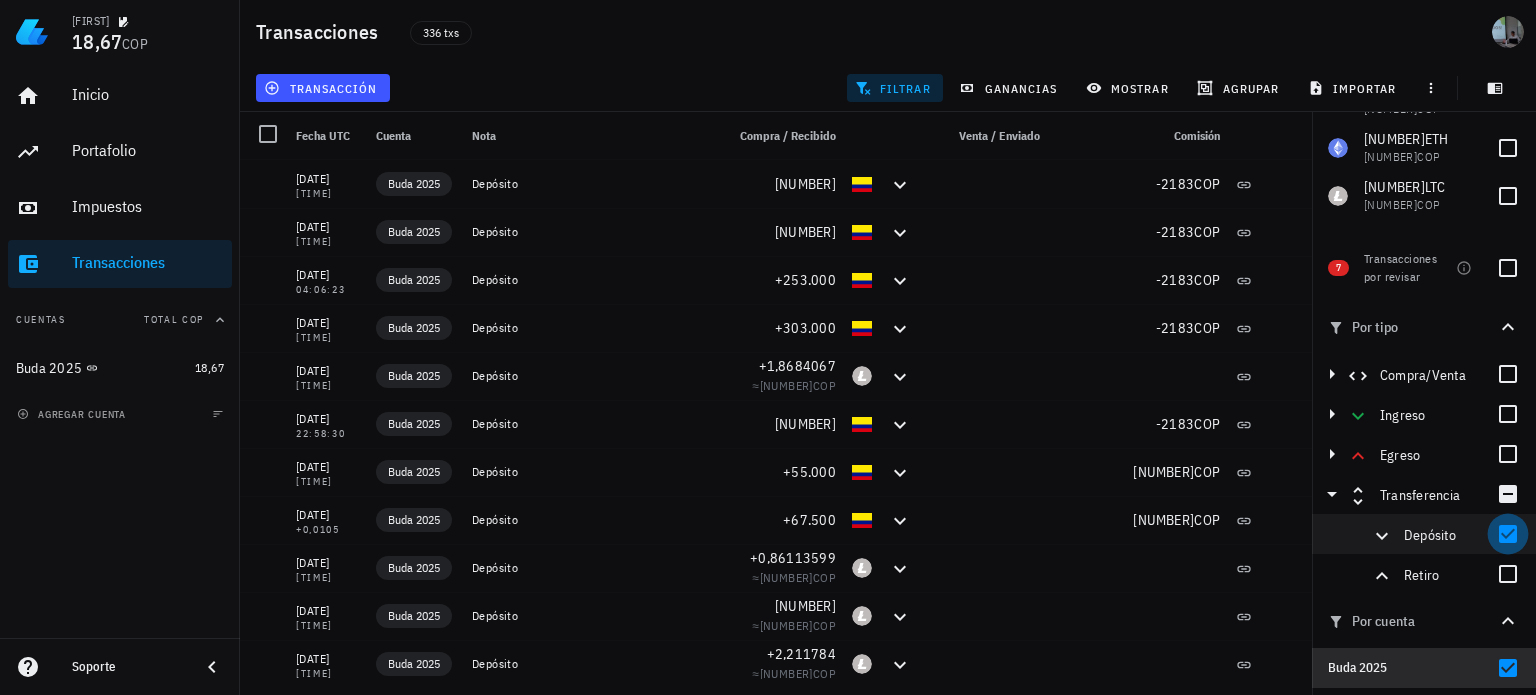 click at bounding box center (1508, 534) 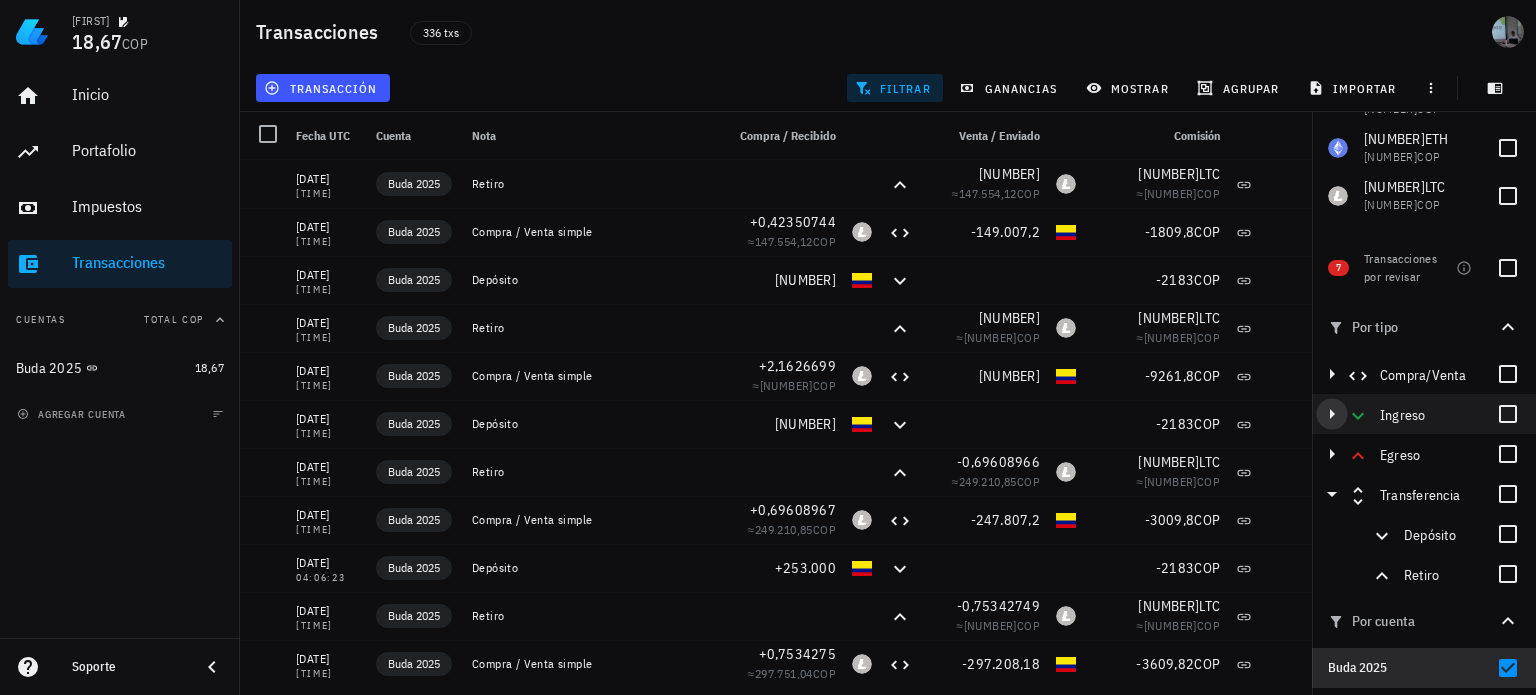 click 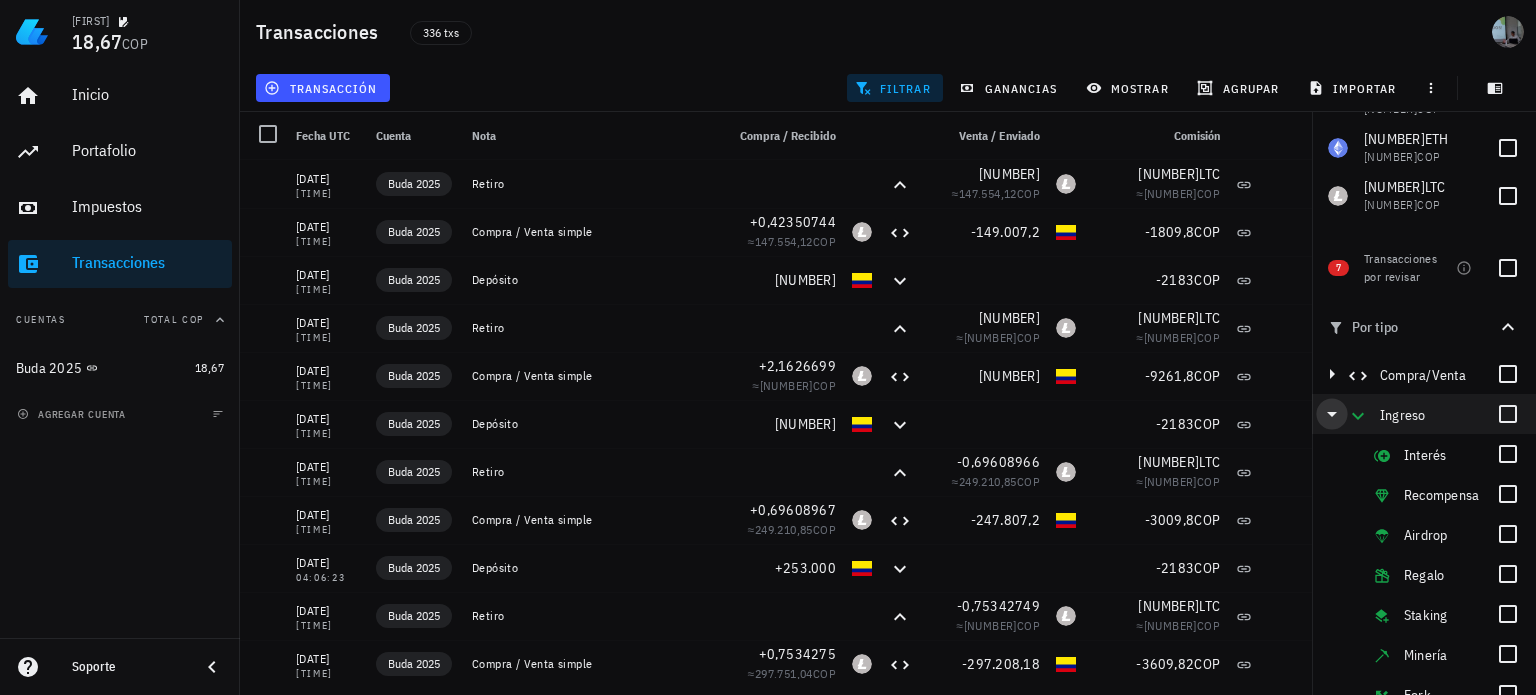 click 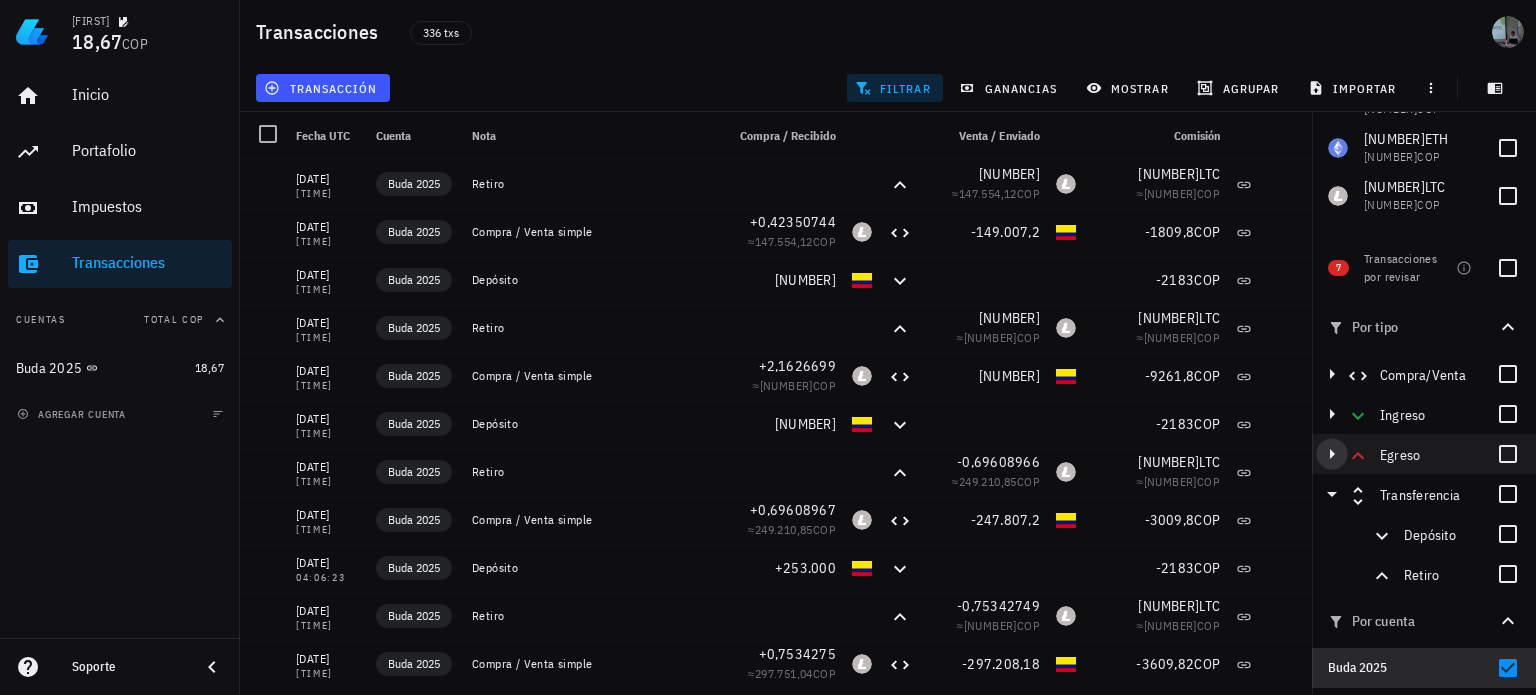 click 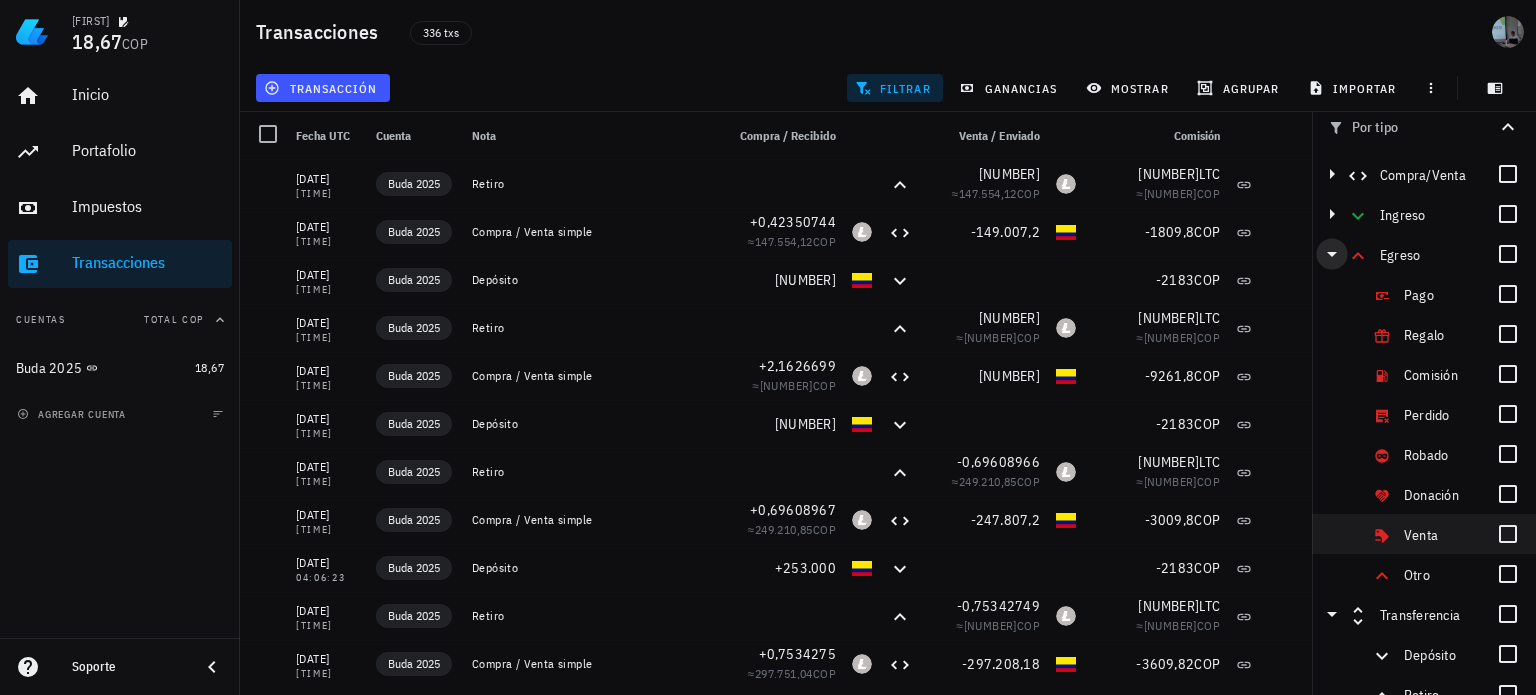 scroll, scrollTop: 328, scrollLeft: 0, axis: vertical 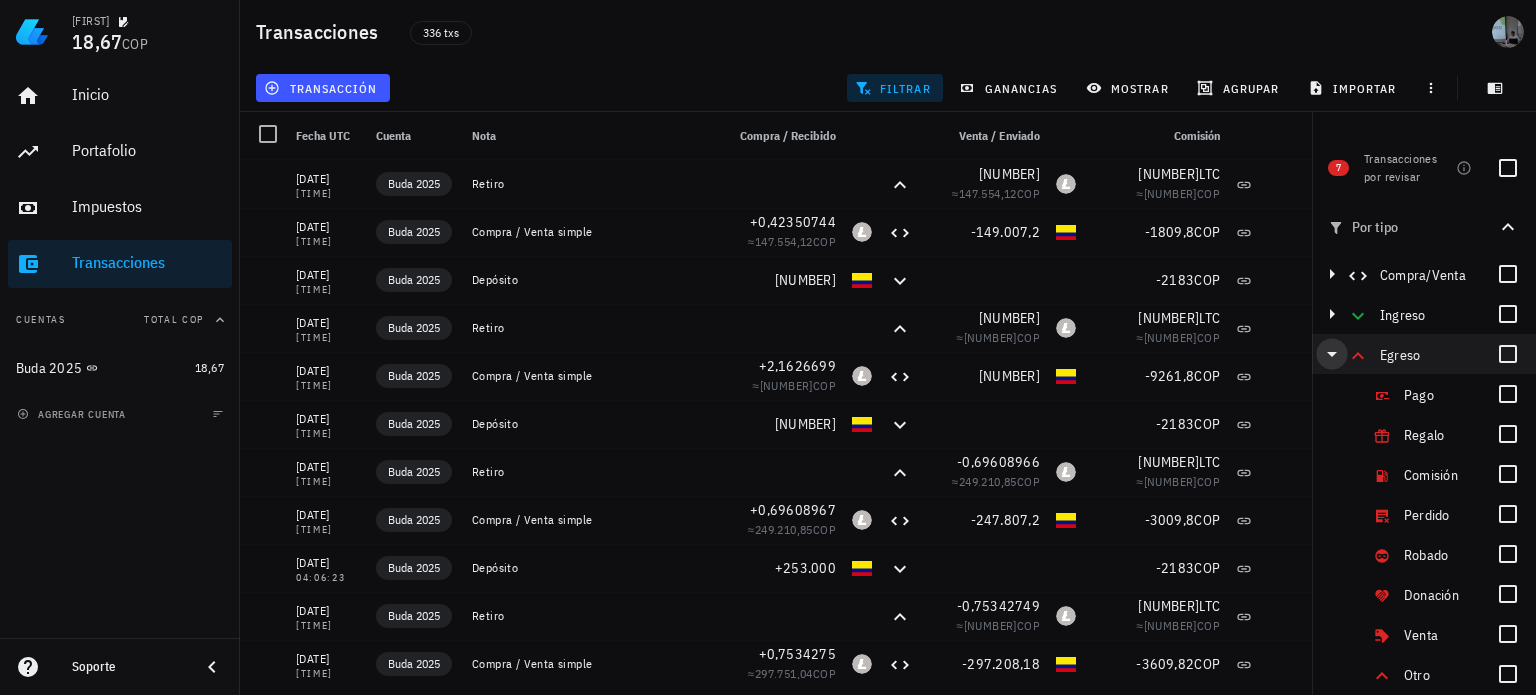 click 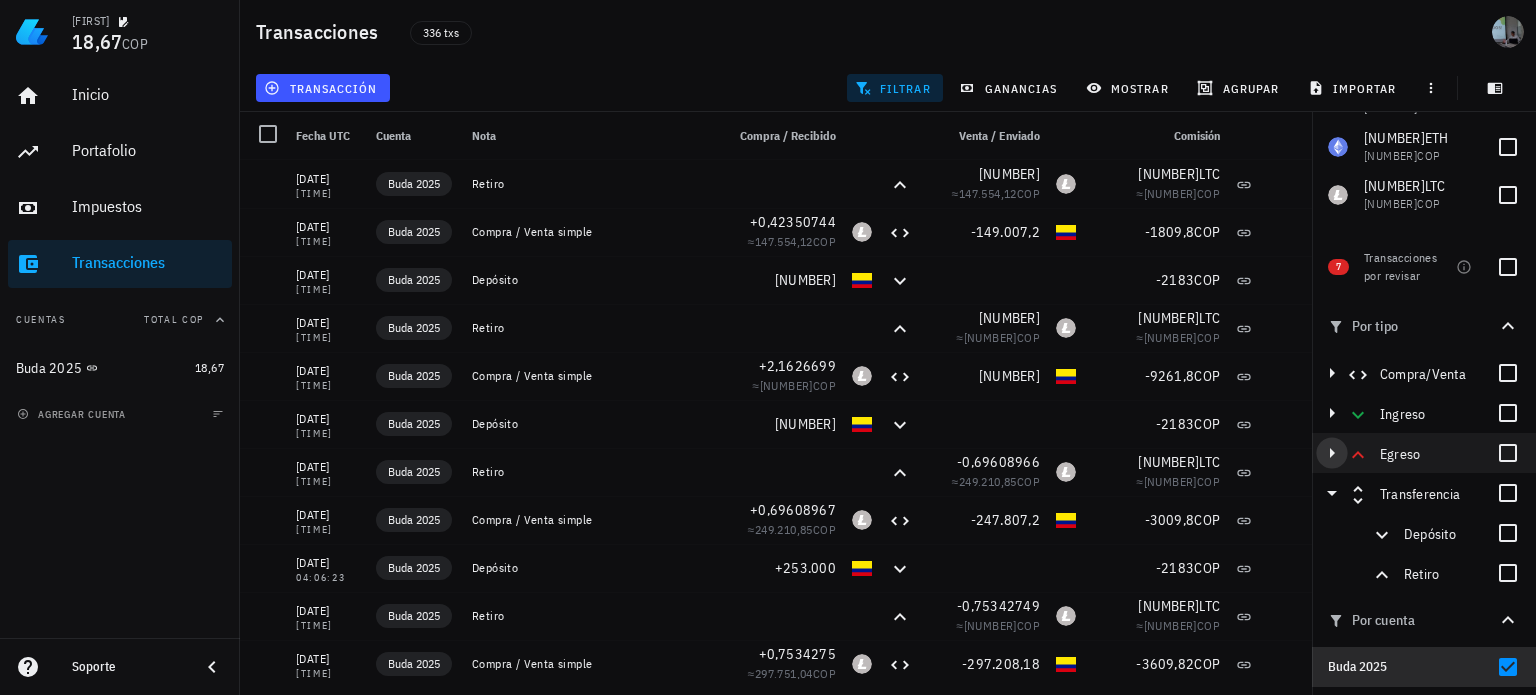 scroll, scrollTop: 228, scrollLeft: 0, axis: vertical 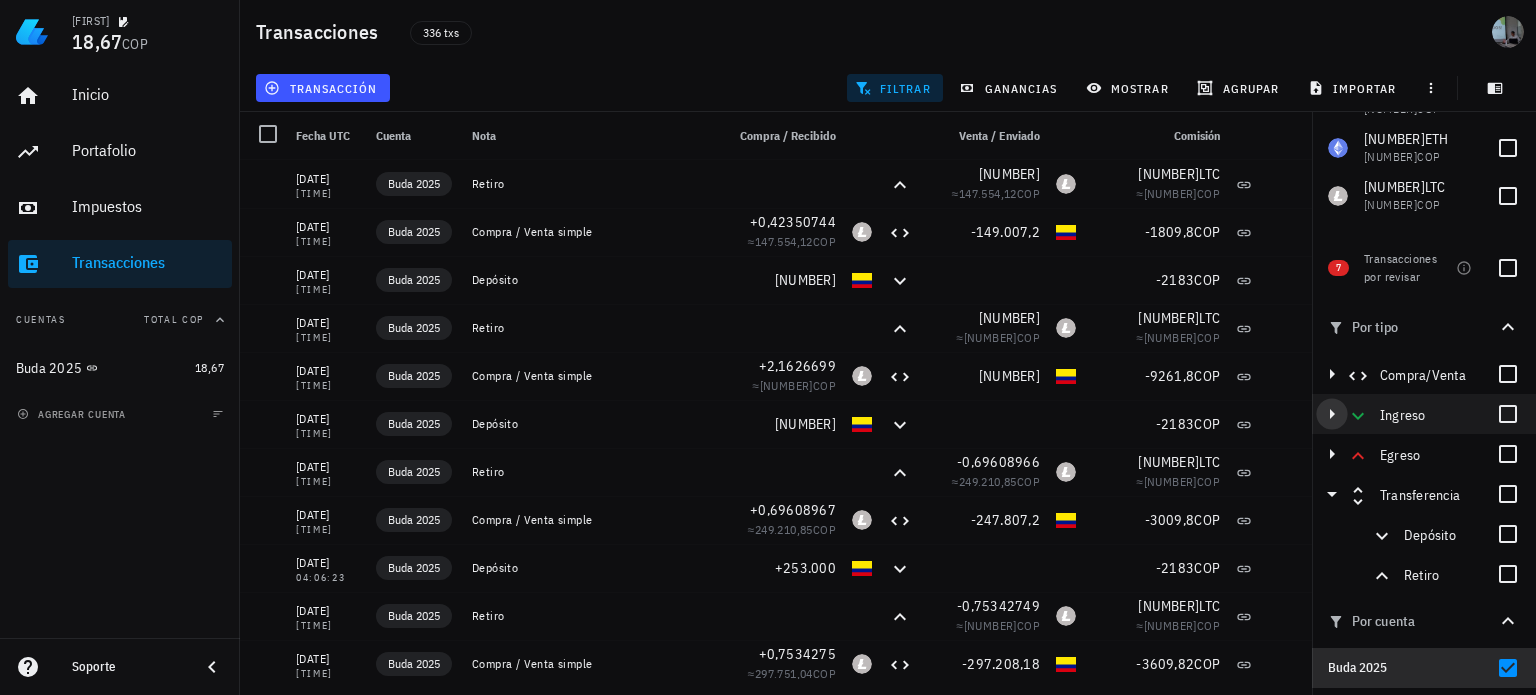 click 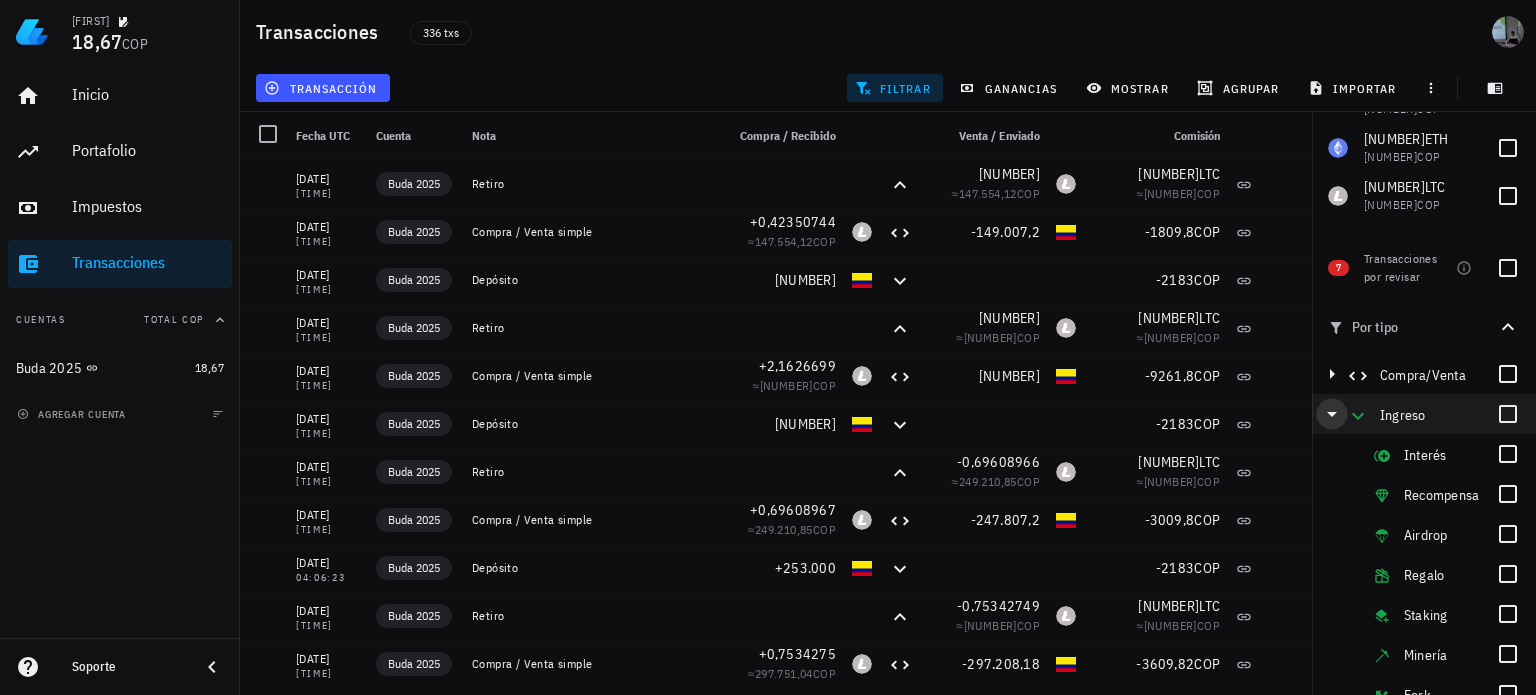 click 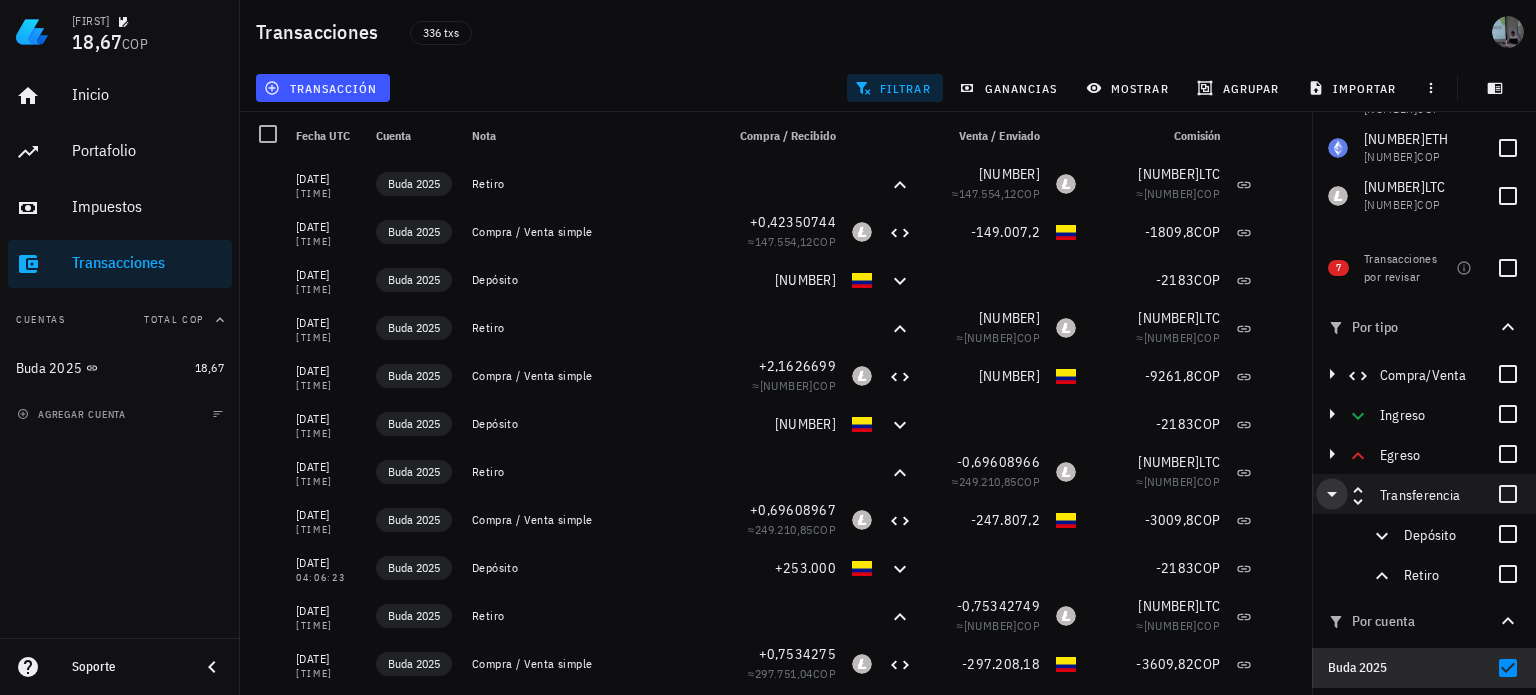 click 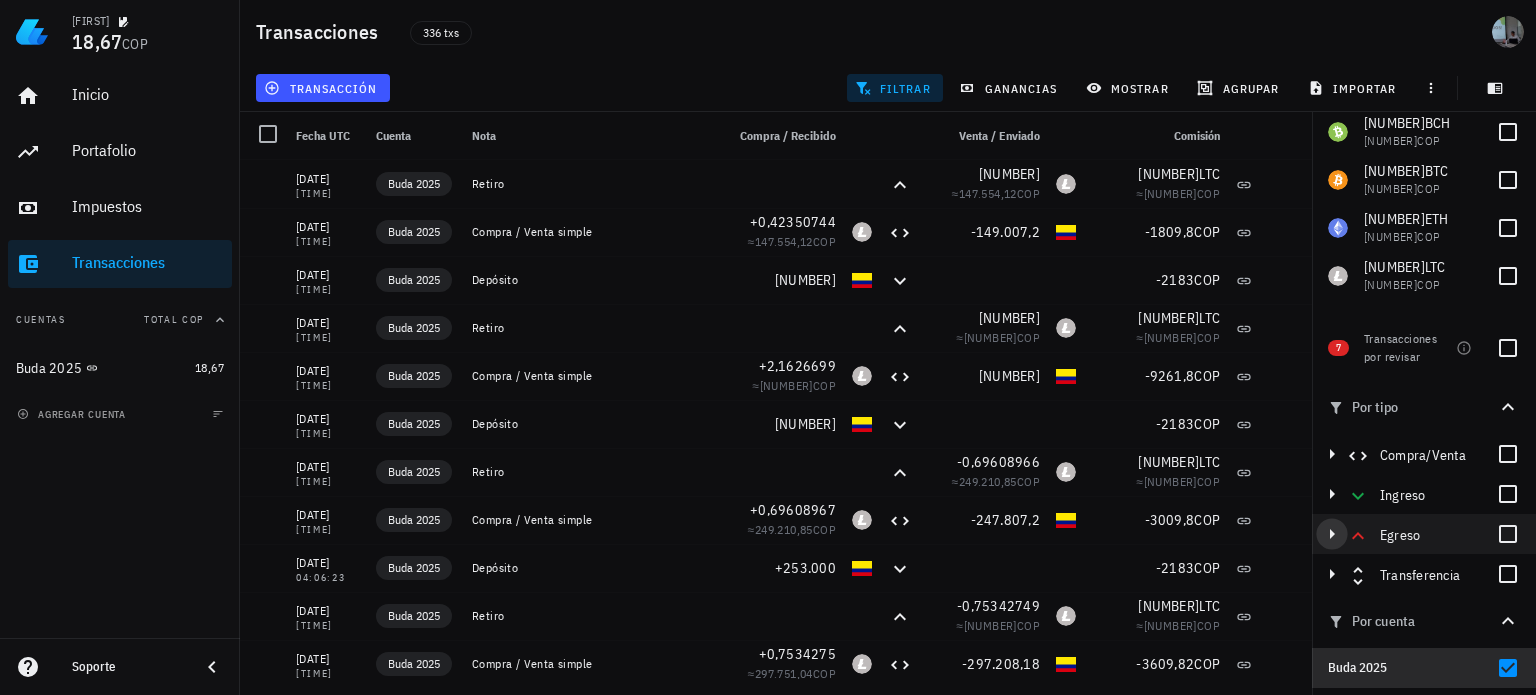 click 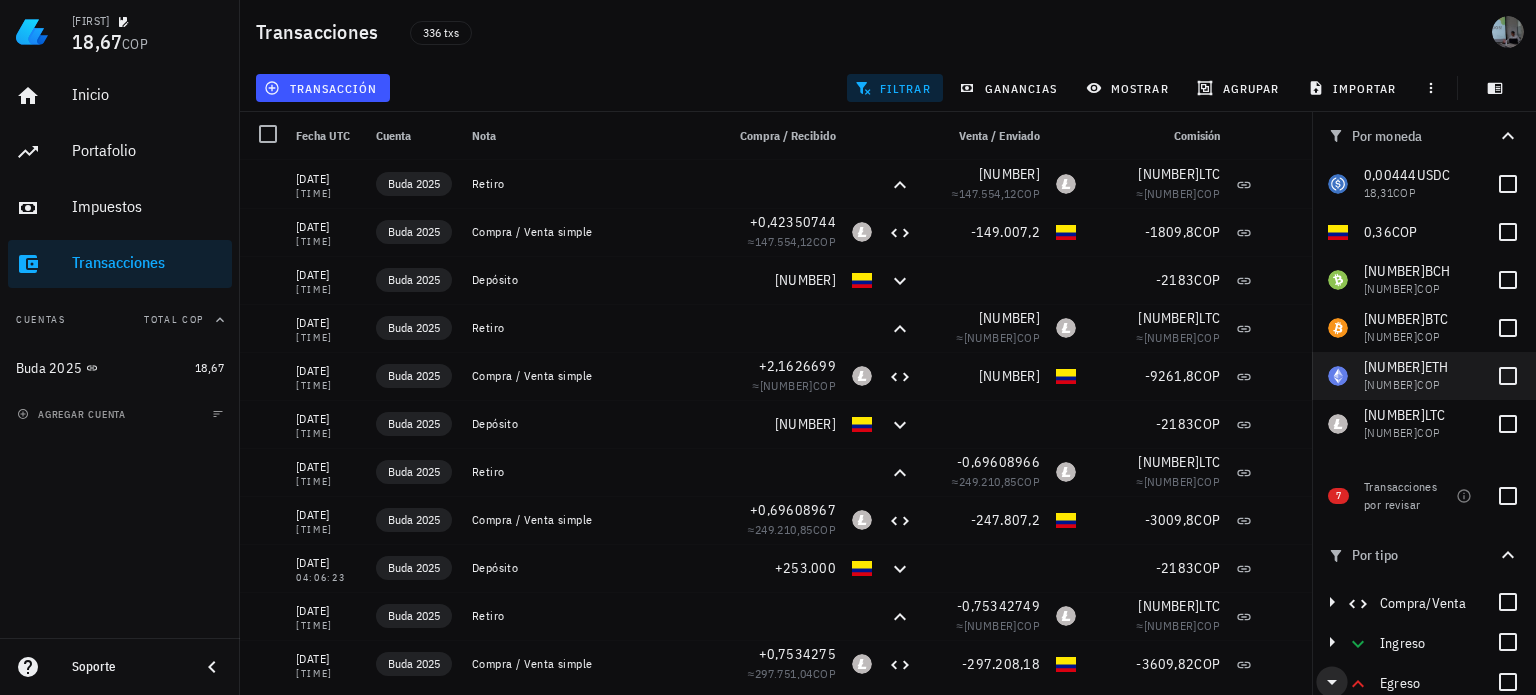 scroll, scrollTop: 0, scrollLeft: 0, axis: both 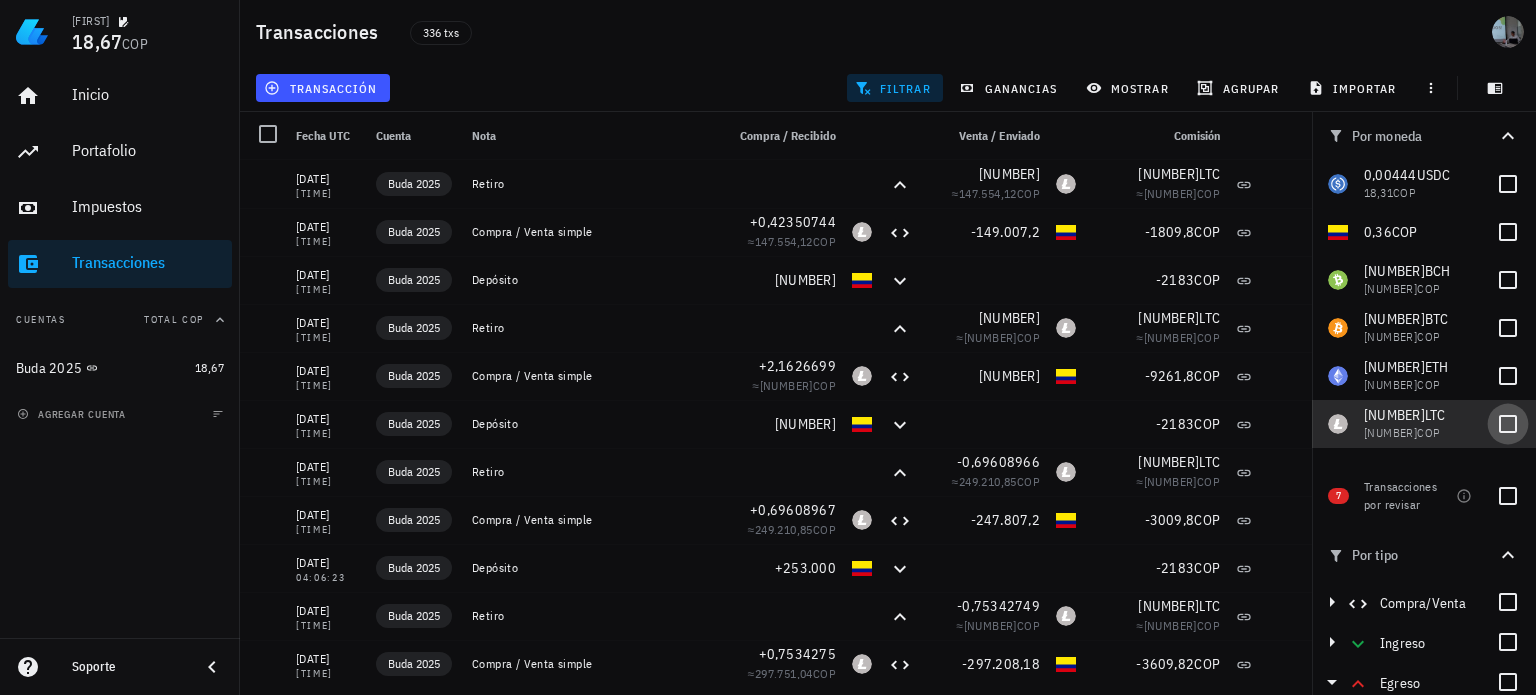 click at bounding box center (1508, 424) 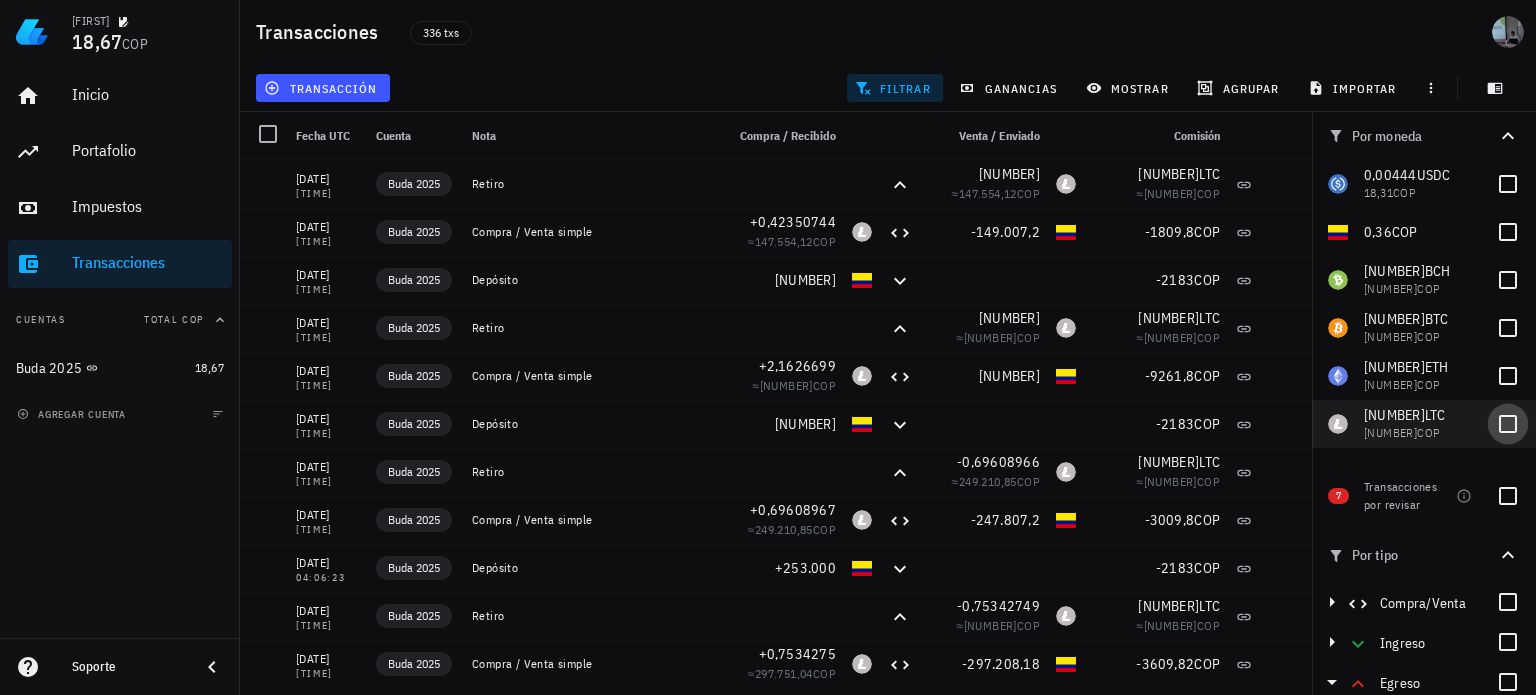 checkbox on "true" 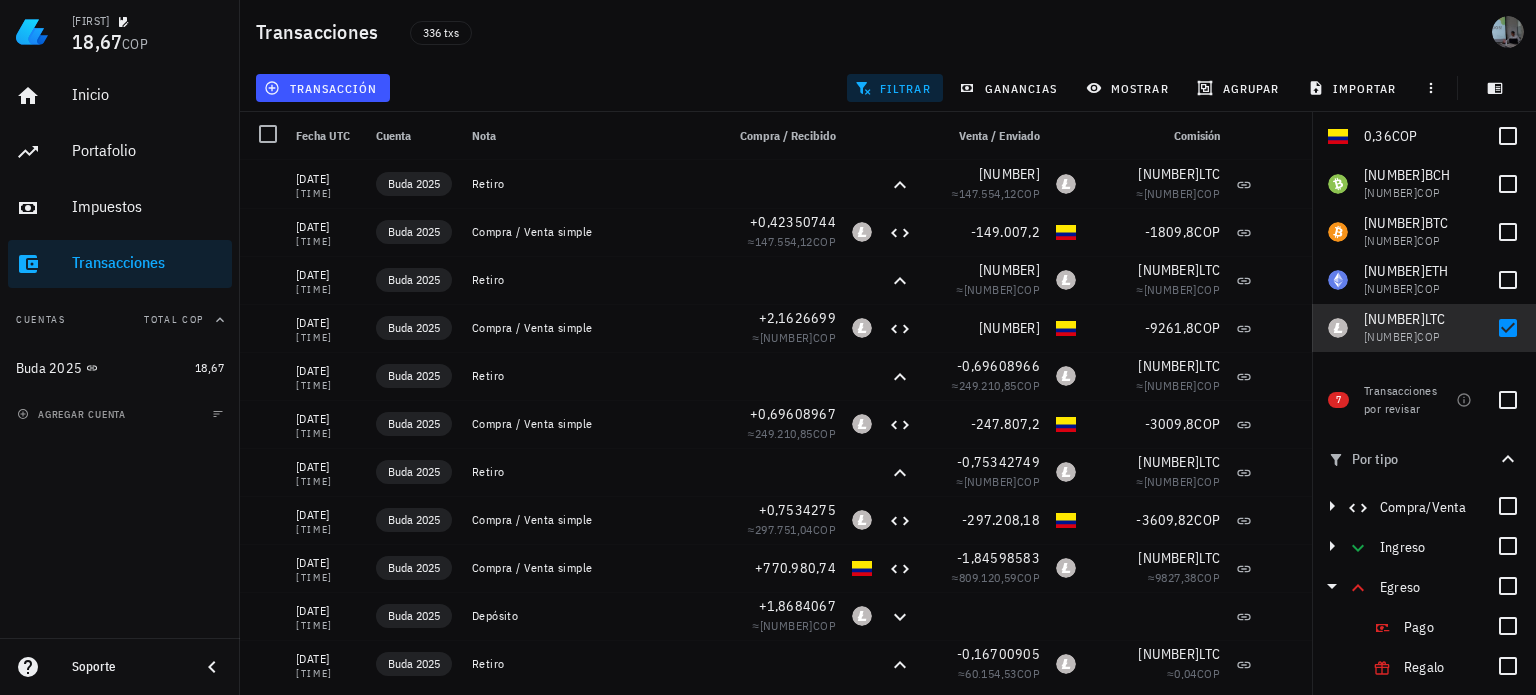 scroll, scrollTop: 100, scrollLeft: 0, axis: vertical 